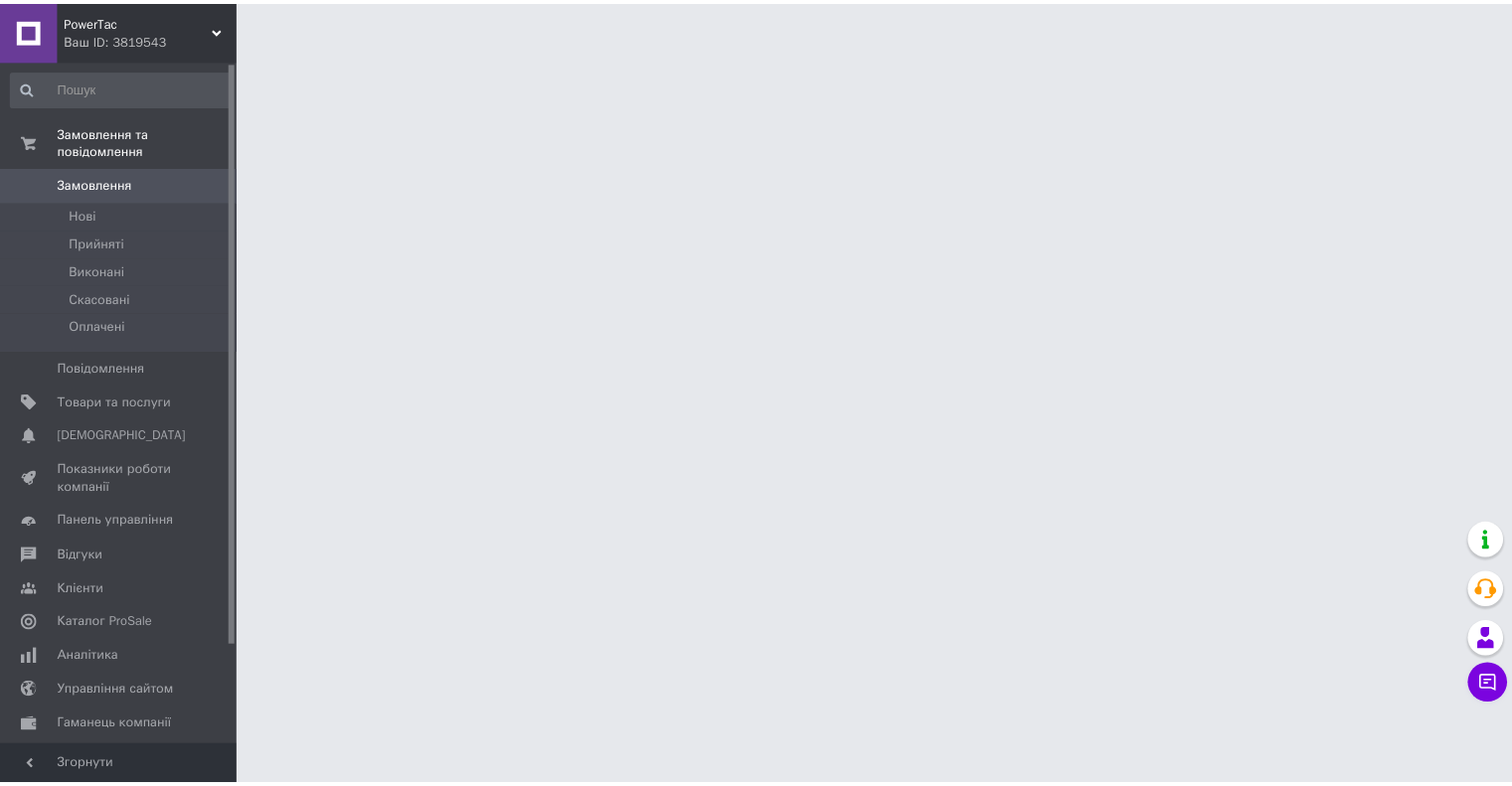 scroll, scrollTop: 0, scrollLeft: 0, axis: both 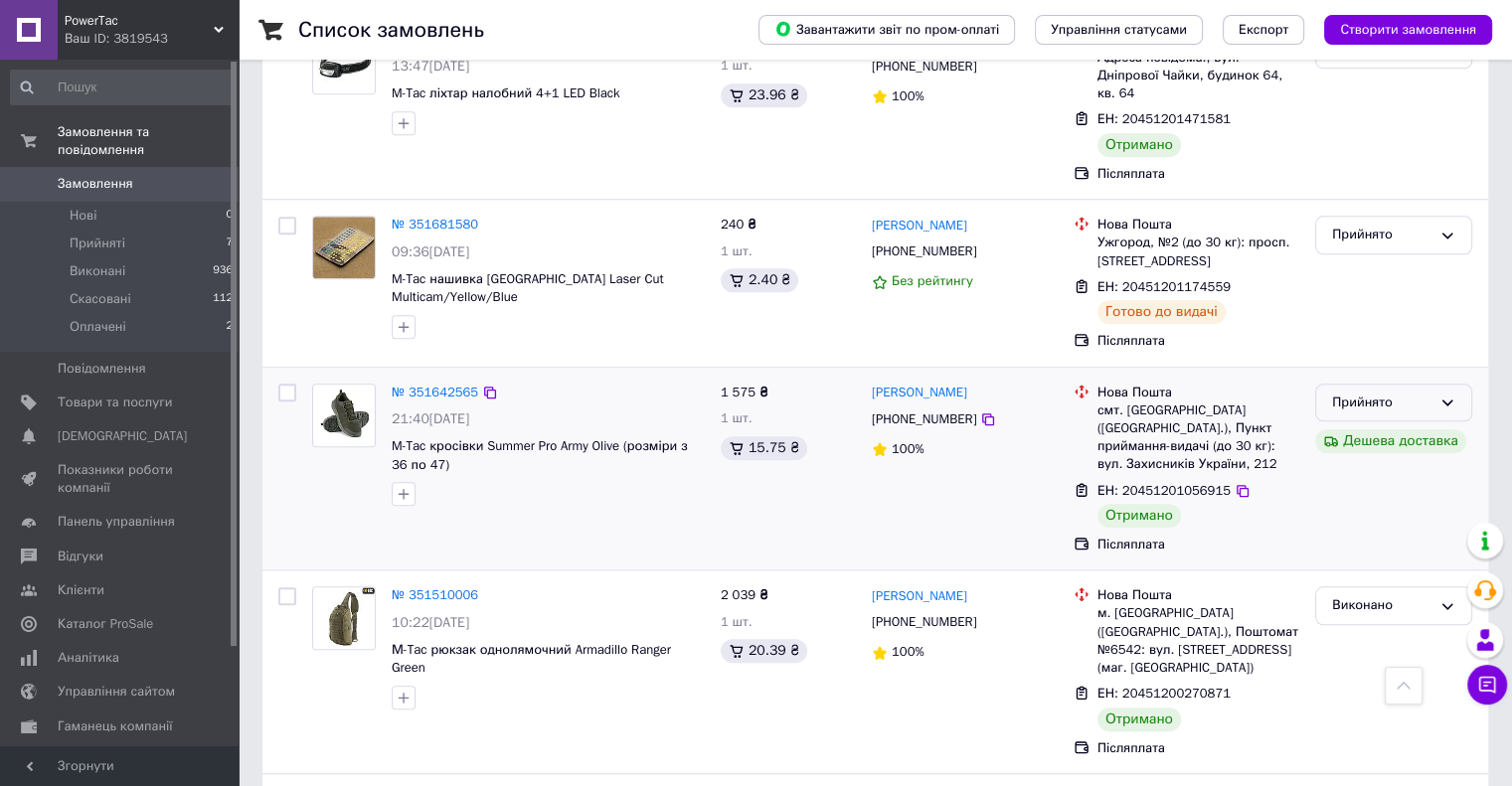 click on "Прийнято" at bounding box center (1382, 402) 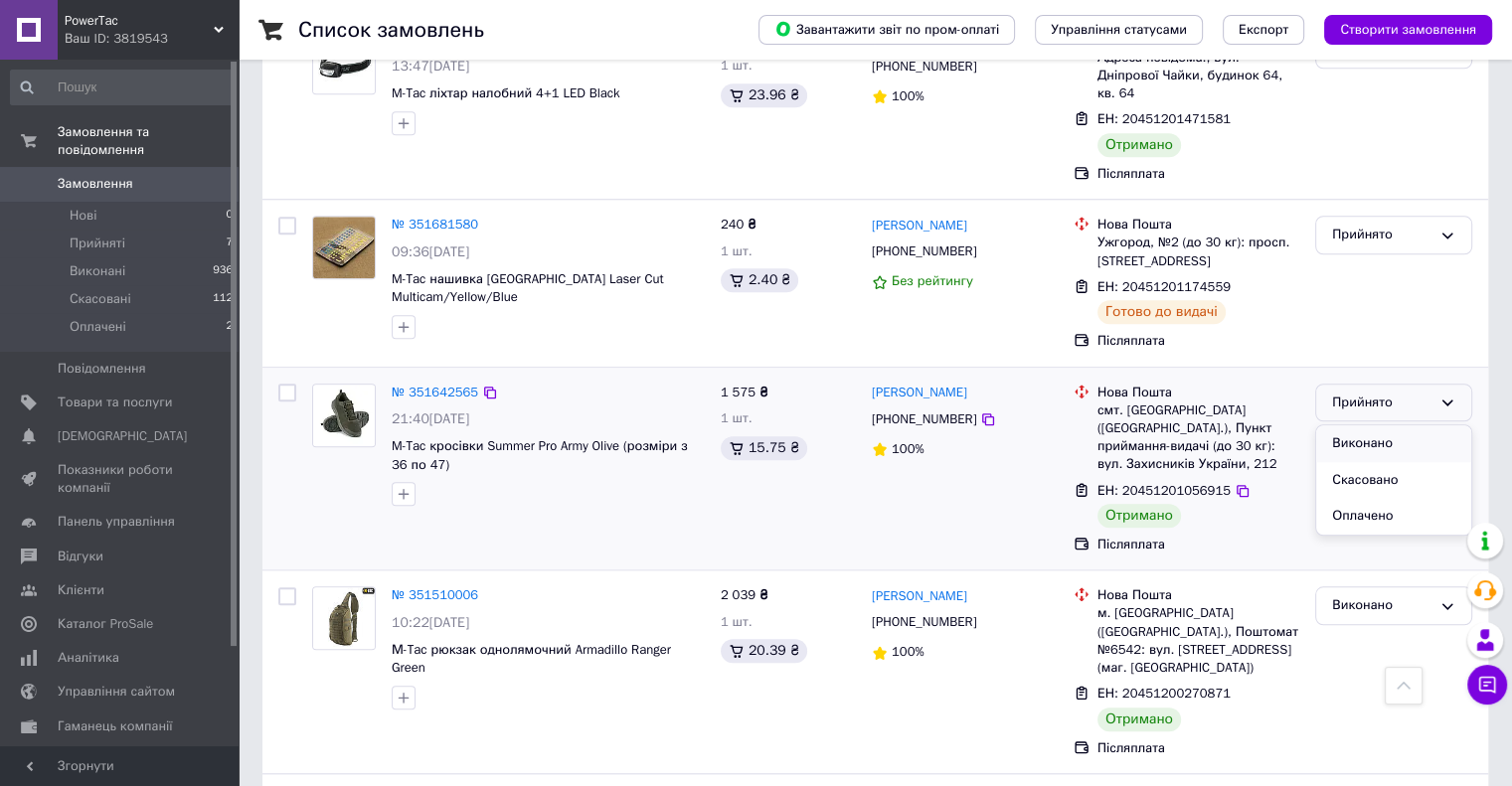 click on "Виконано" at bounding box center [1394, 443] 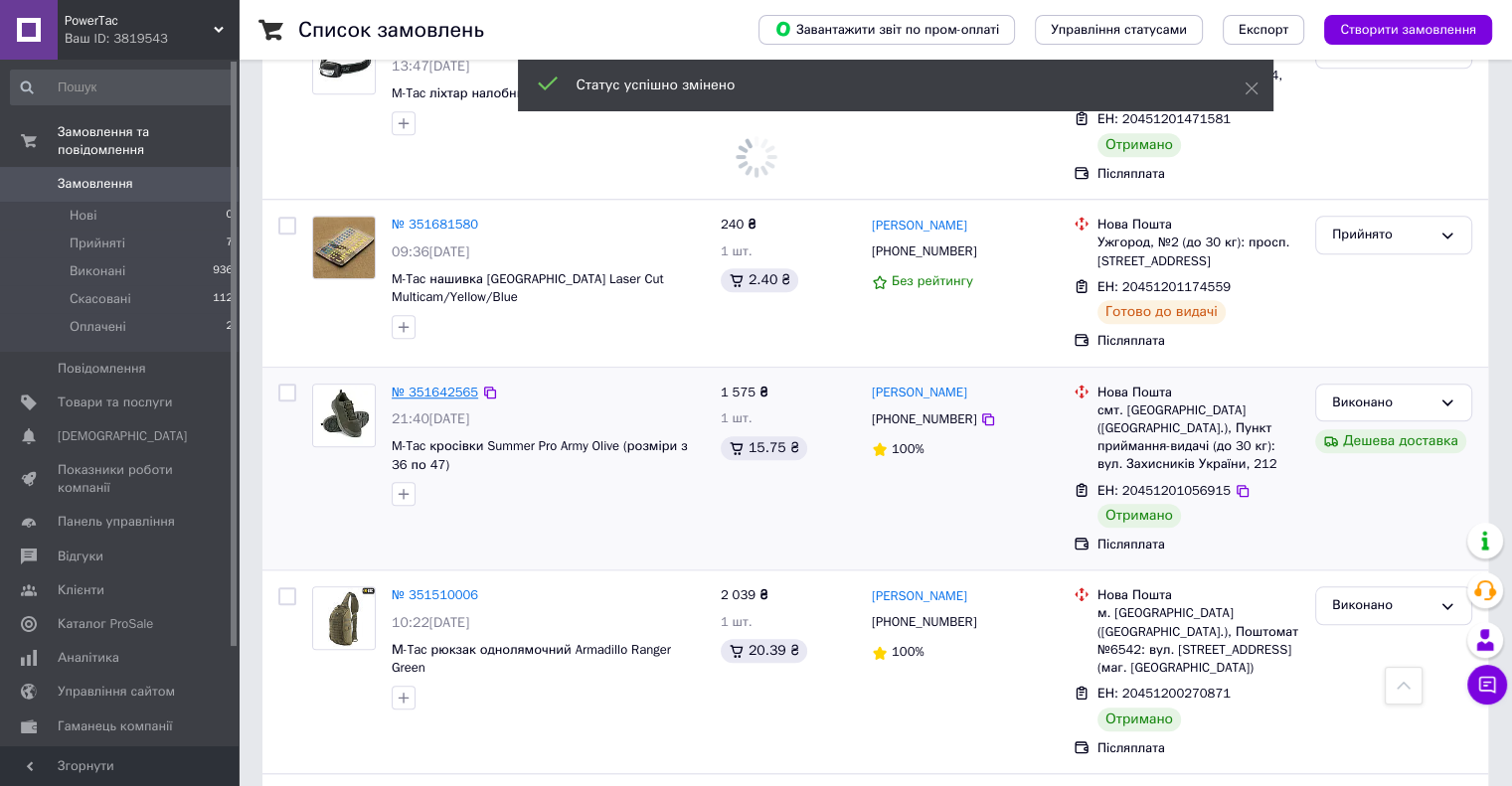 click on "№ 351642565" at bounding box center [434, 392] 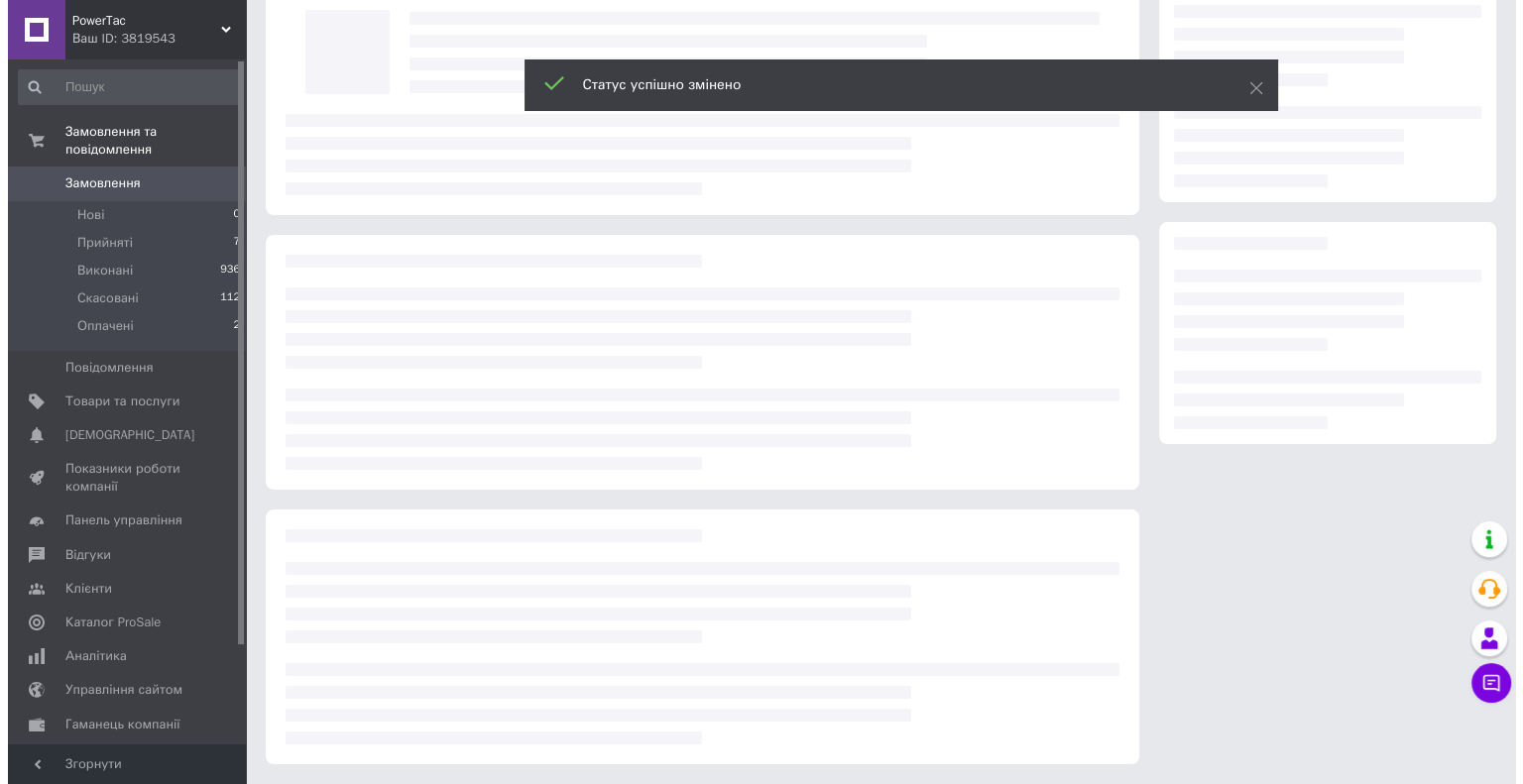 scroll, scrollTop: 0, scrollLeft: 0, axis: both 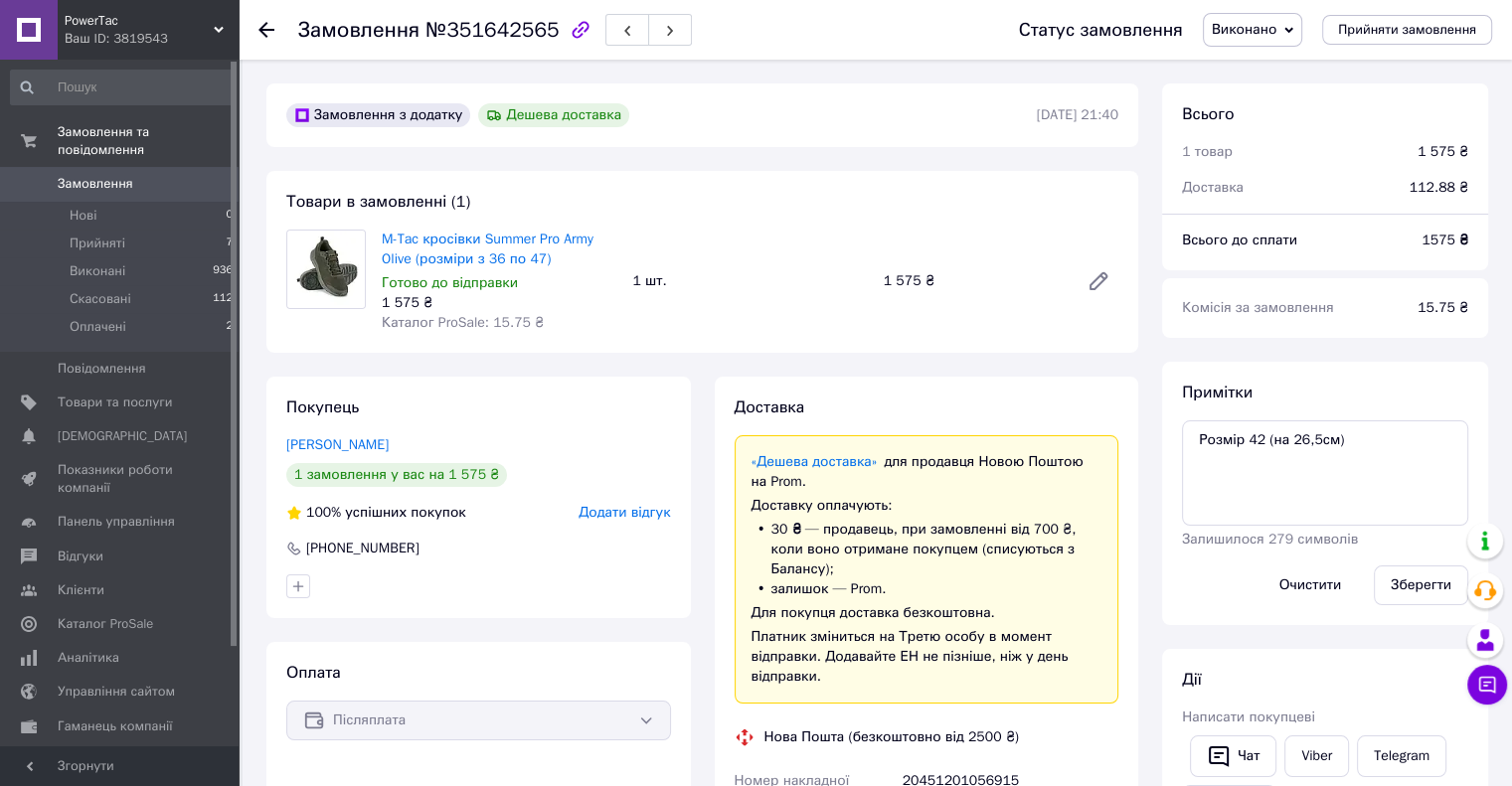click on "Додати відгук" at bounding box center (624, 512) 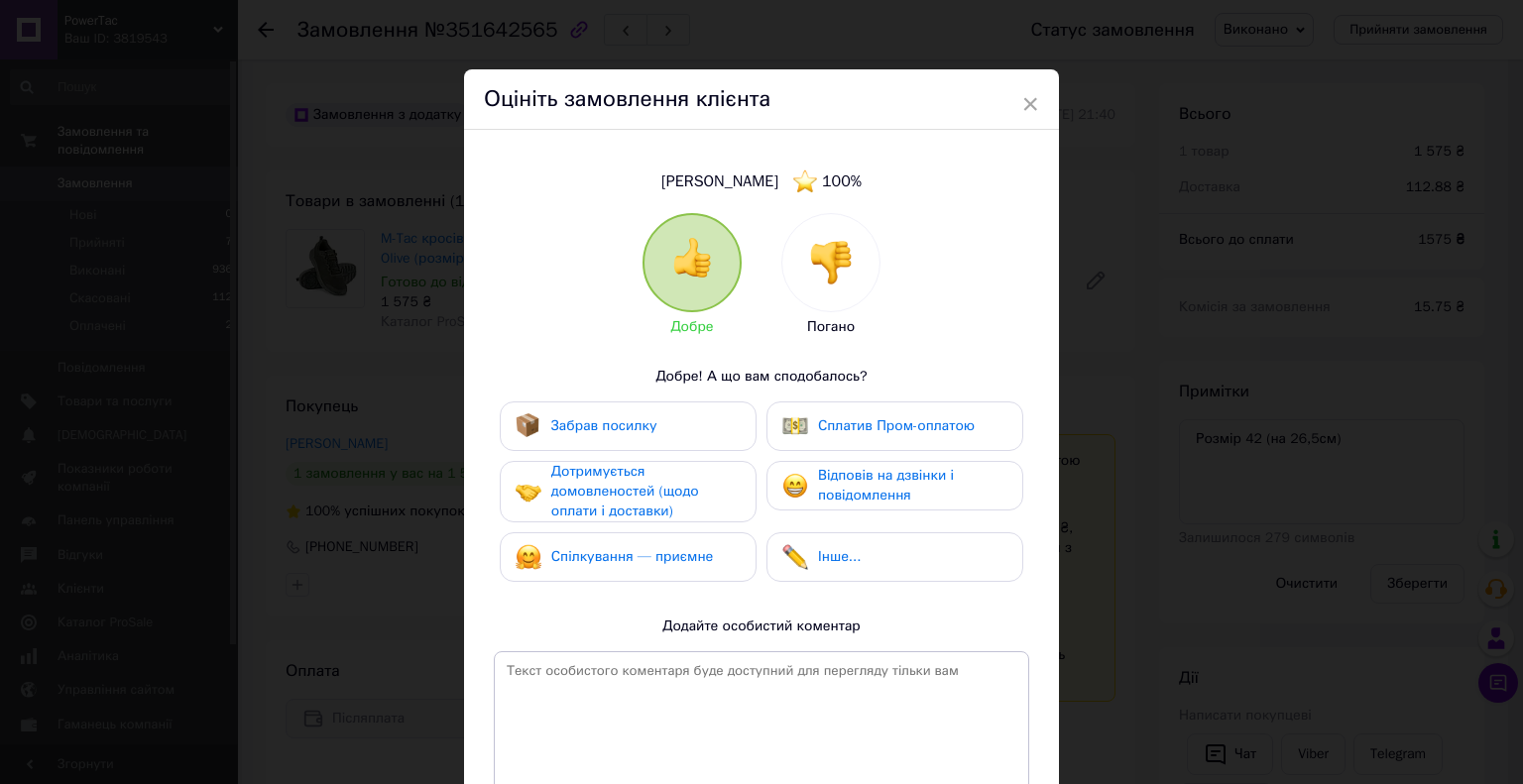 click on "Забрав посилку" at bounding box center [628, 426] 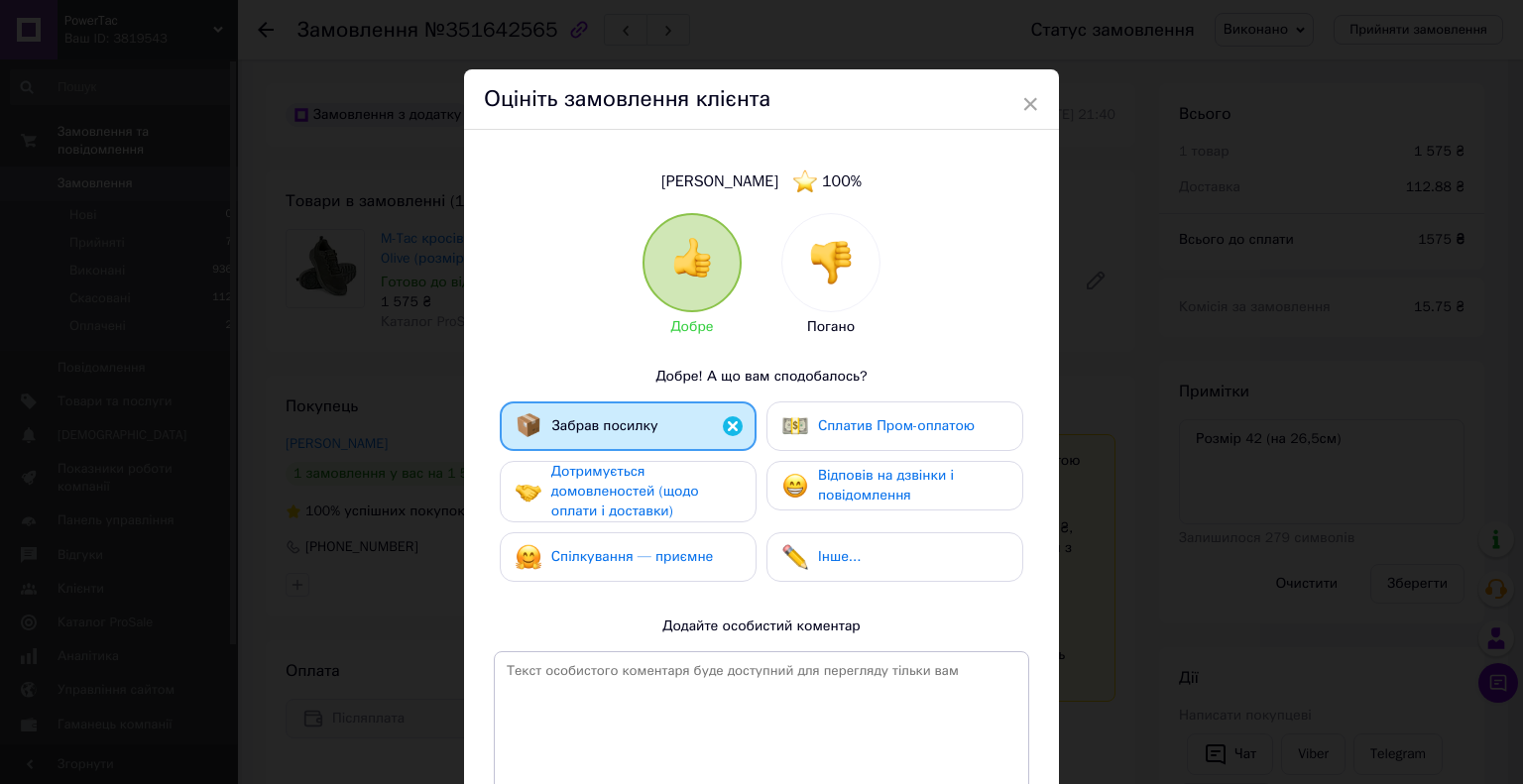click on "Дотримується домовленостей (щодо оплати і доставки)" at bounding box center (625, 491) 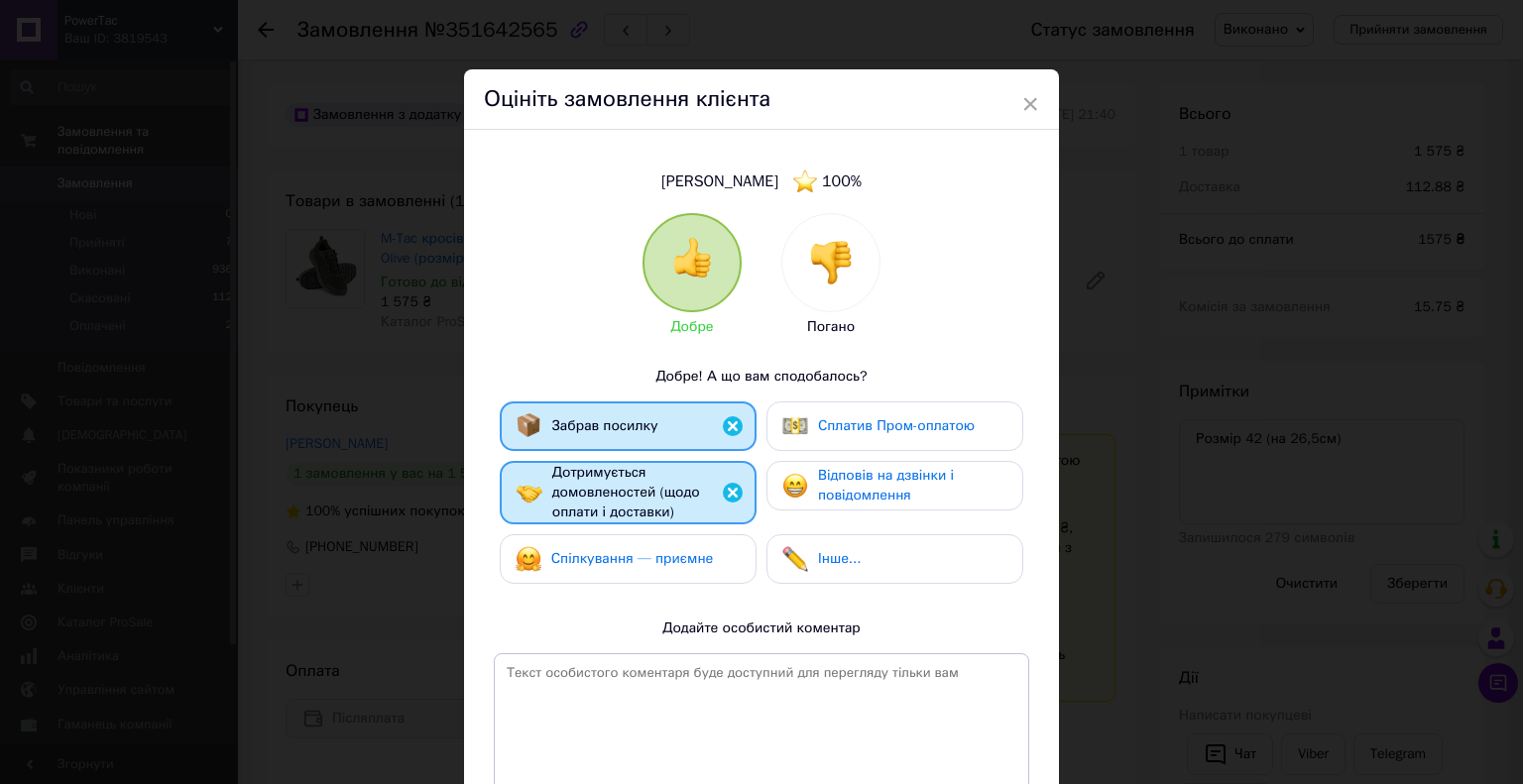 drag, startPoint x: 636, startPoint y: 562, endPoint x: 817, endPoint y: 495, distance: 193.00259 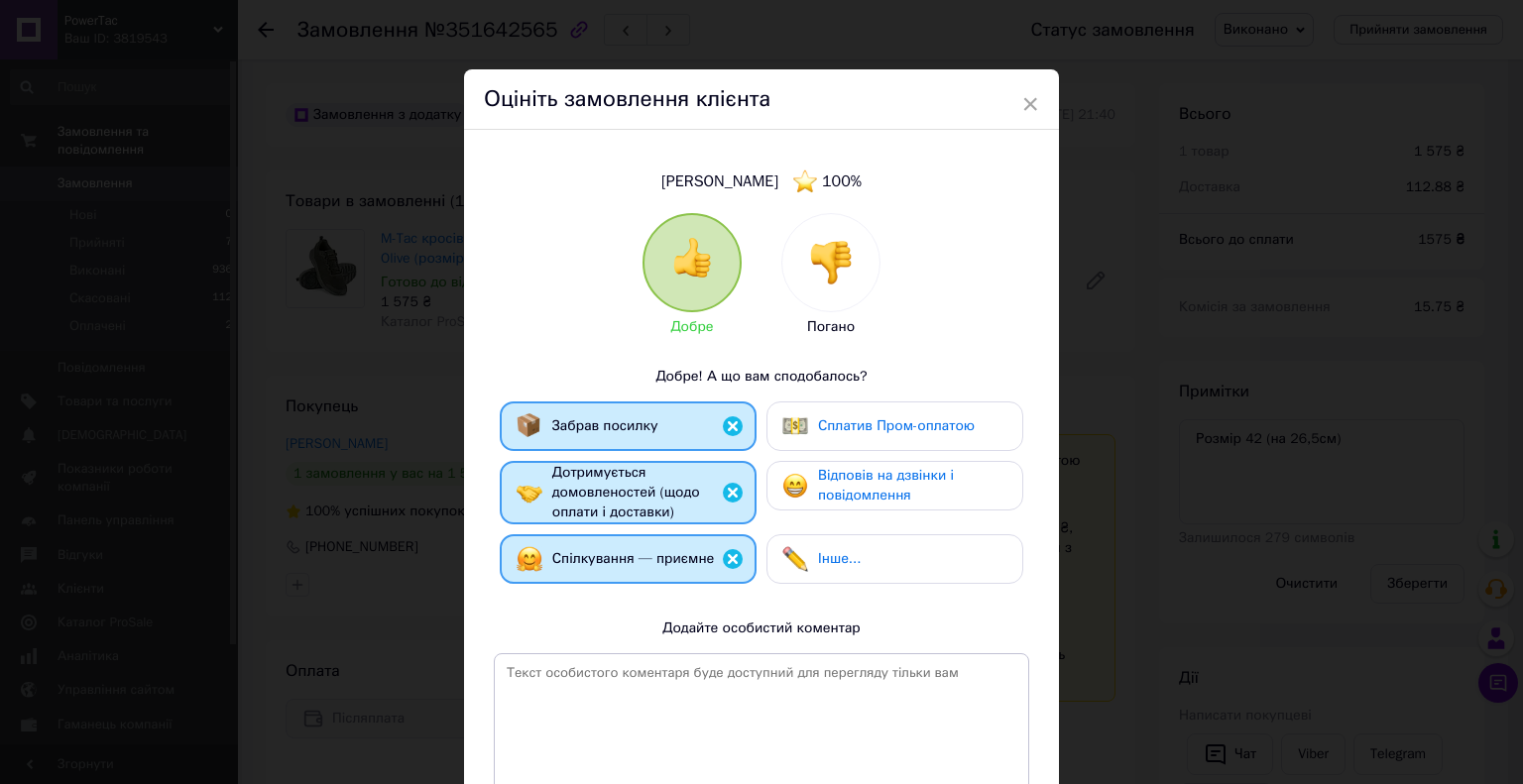click on "Відповів на дзвінки і повідомлення" at bounding box center (885, 485) 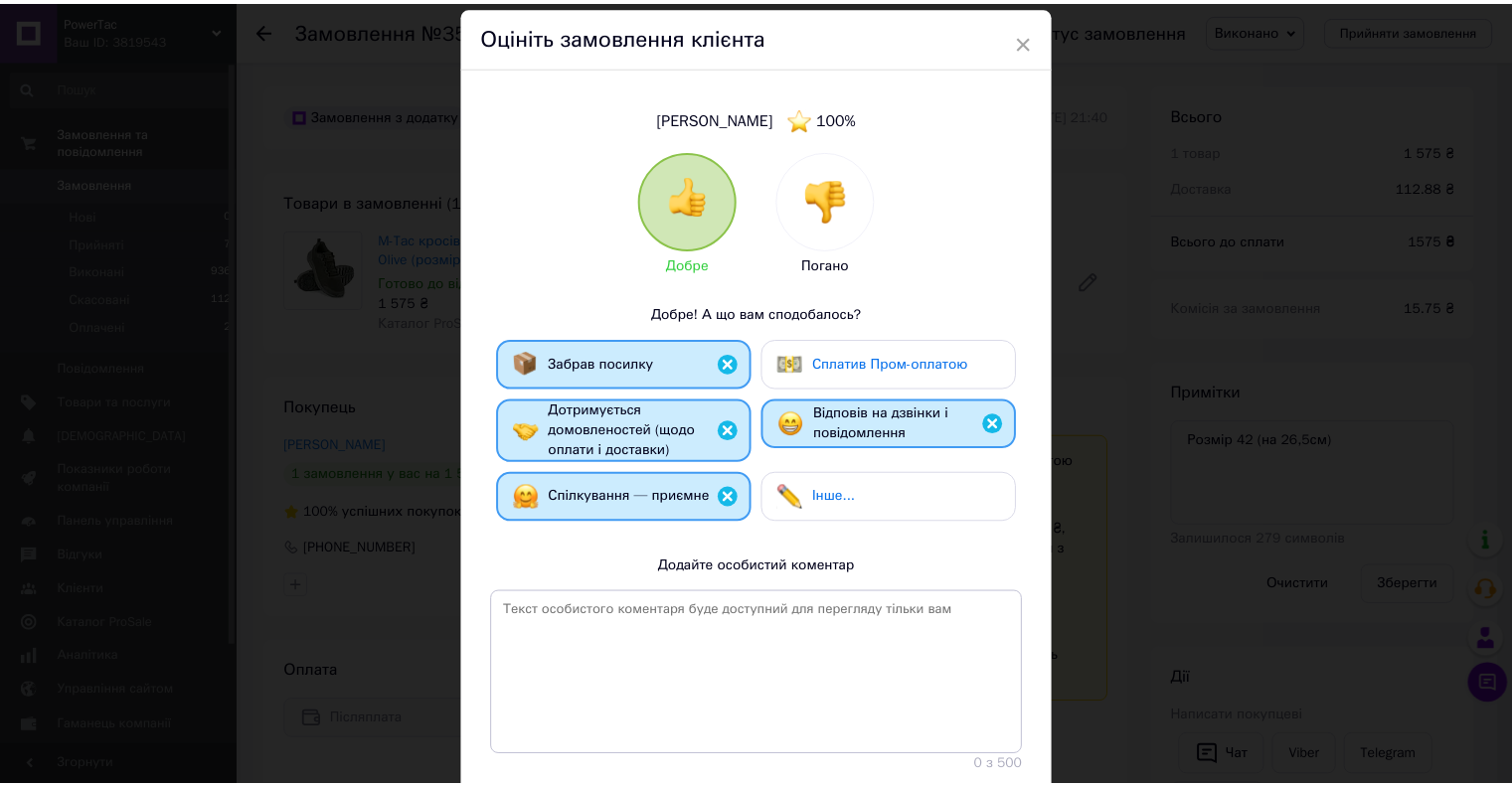 scroll, scrollTop: 199, scrollLeft: 0, axis: vertical 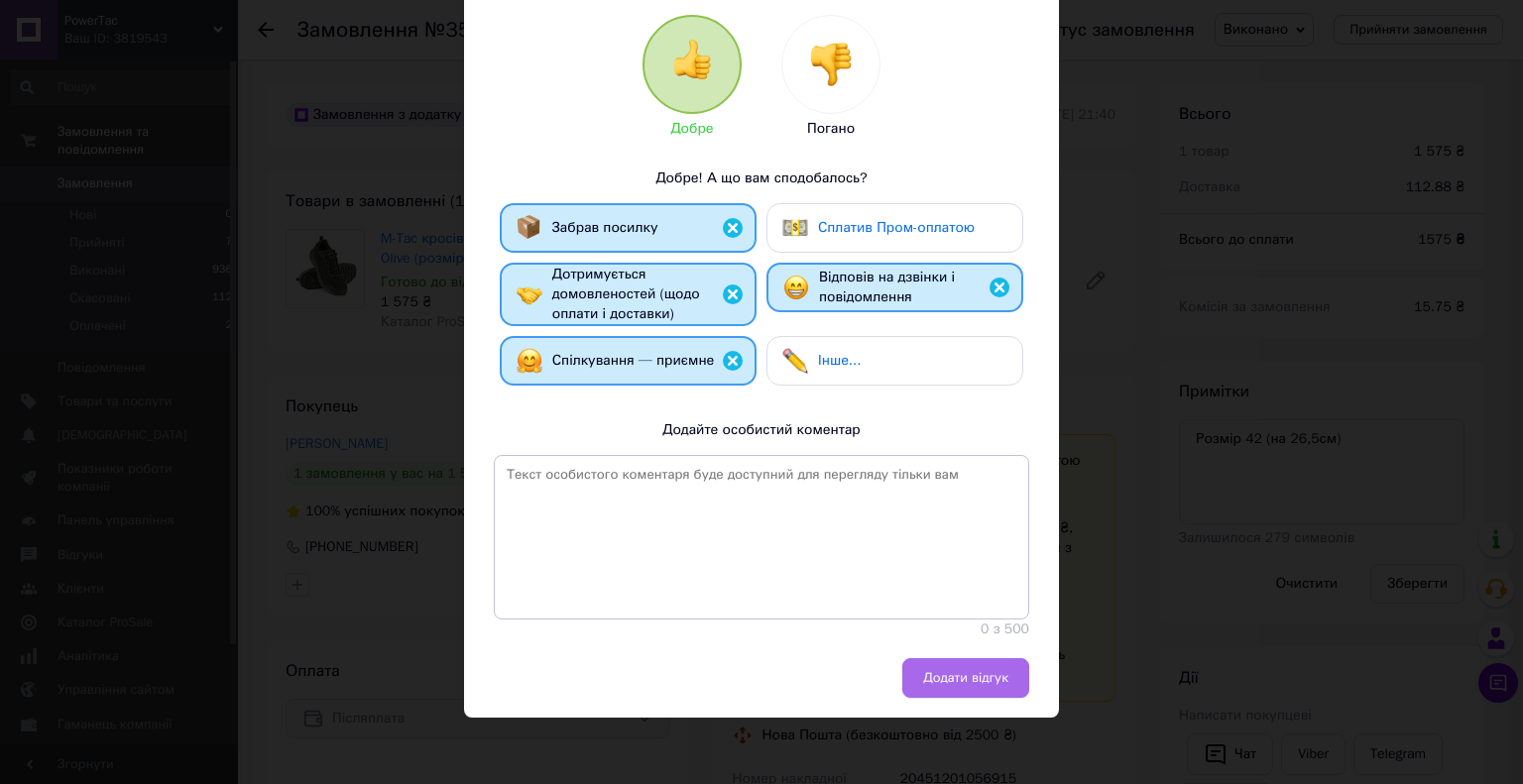 click on "Додати відгук" at bounding box center [966, 678] 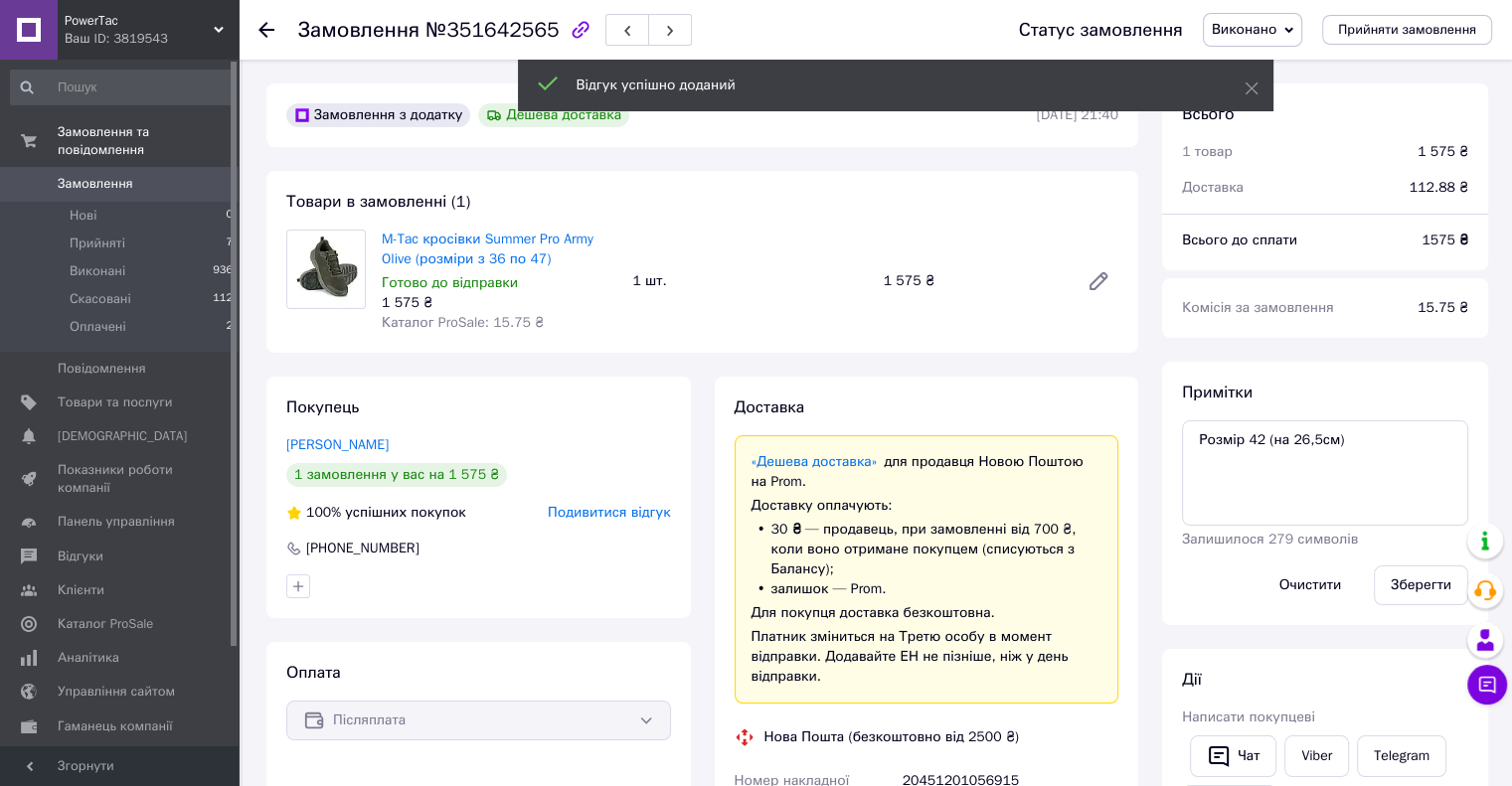 click on "Замовлення" at bounding box center [95, 184] 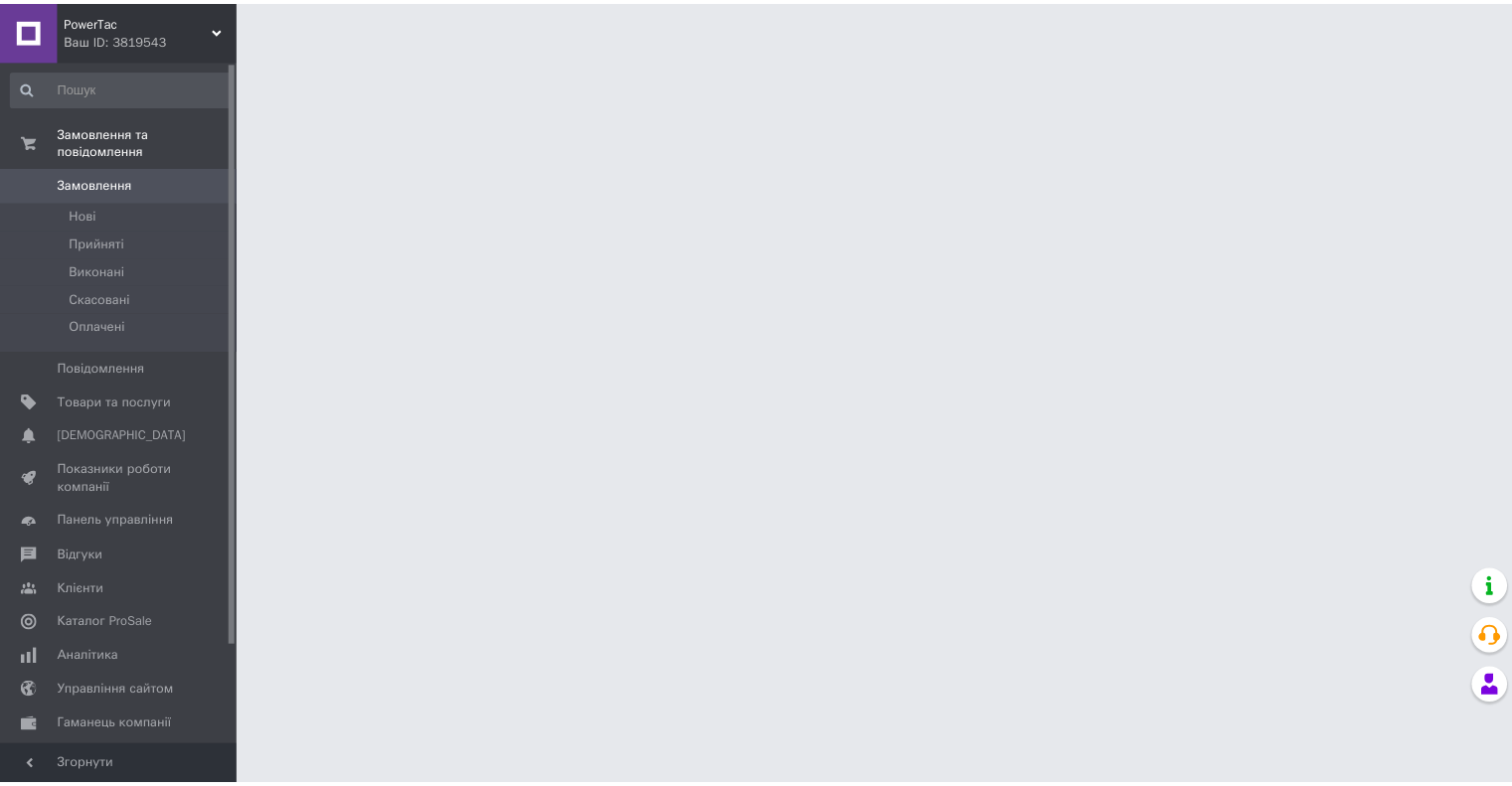 scroll, scrollTop: 0, scrollLeft: 0, axis: both 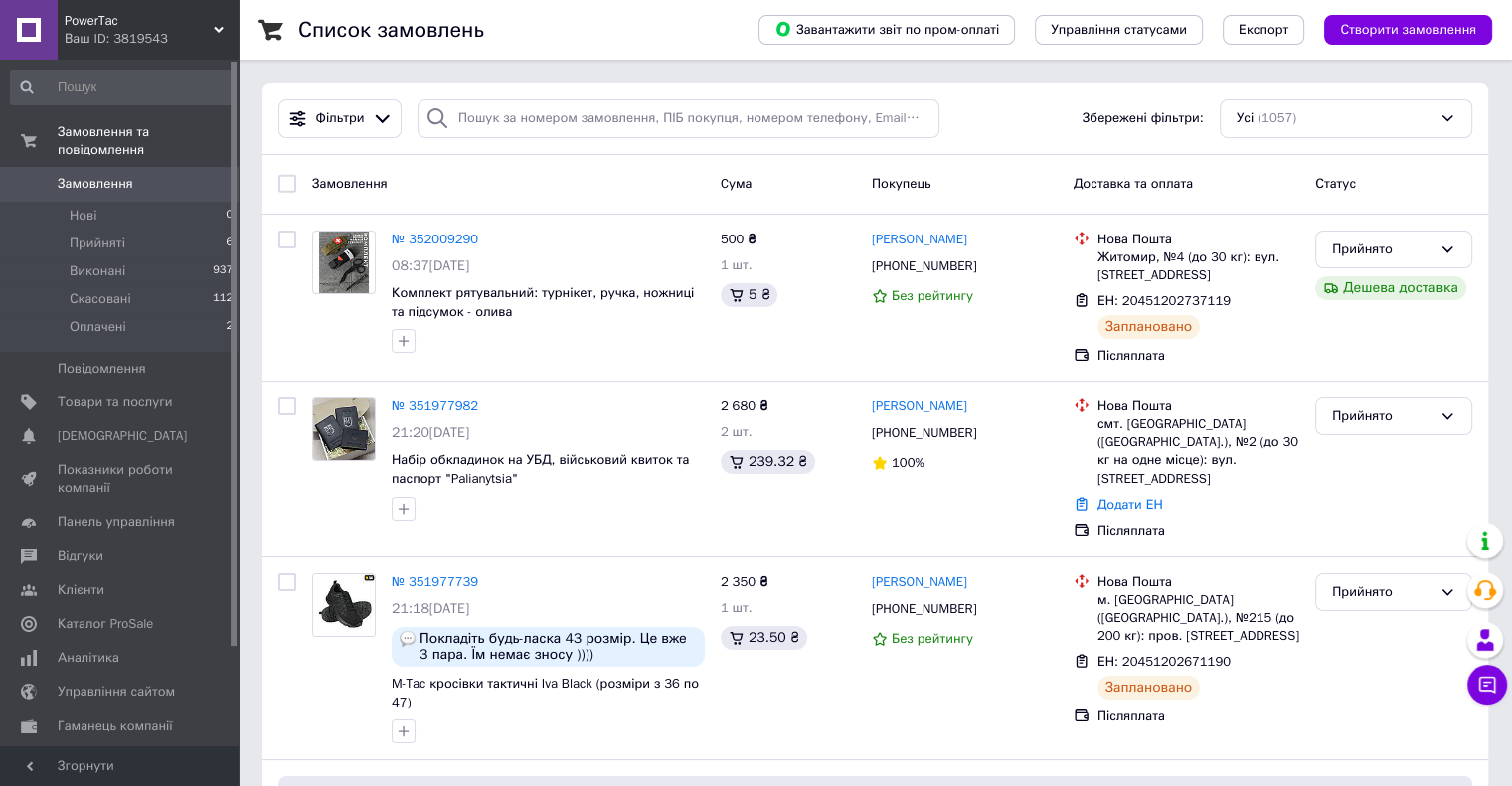 click on "Замовлення" at bounding box center (95, 184) 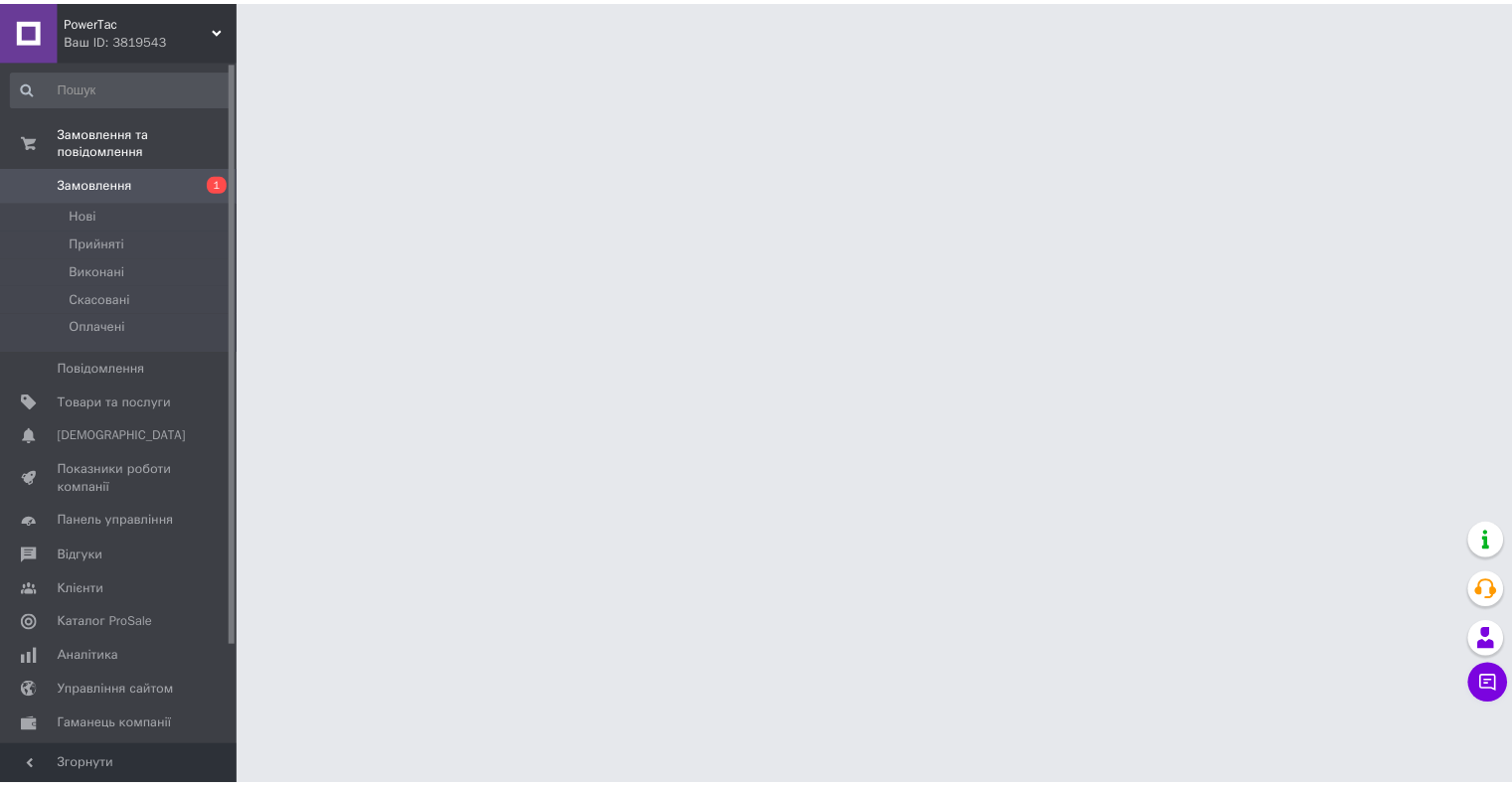 scroll, scrollTop: 0, scrollLeft: 0, axis: both 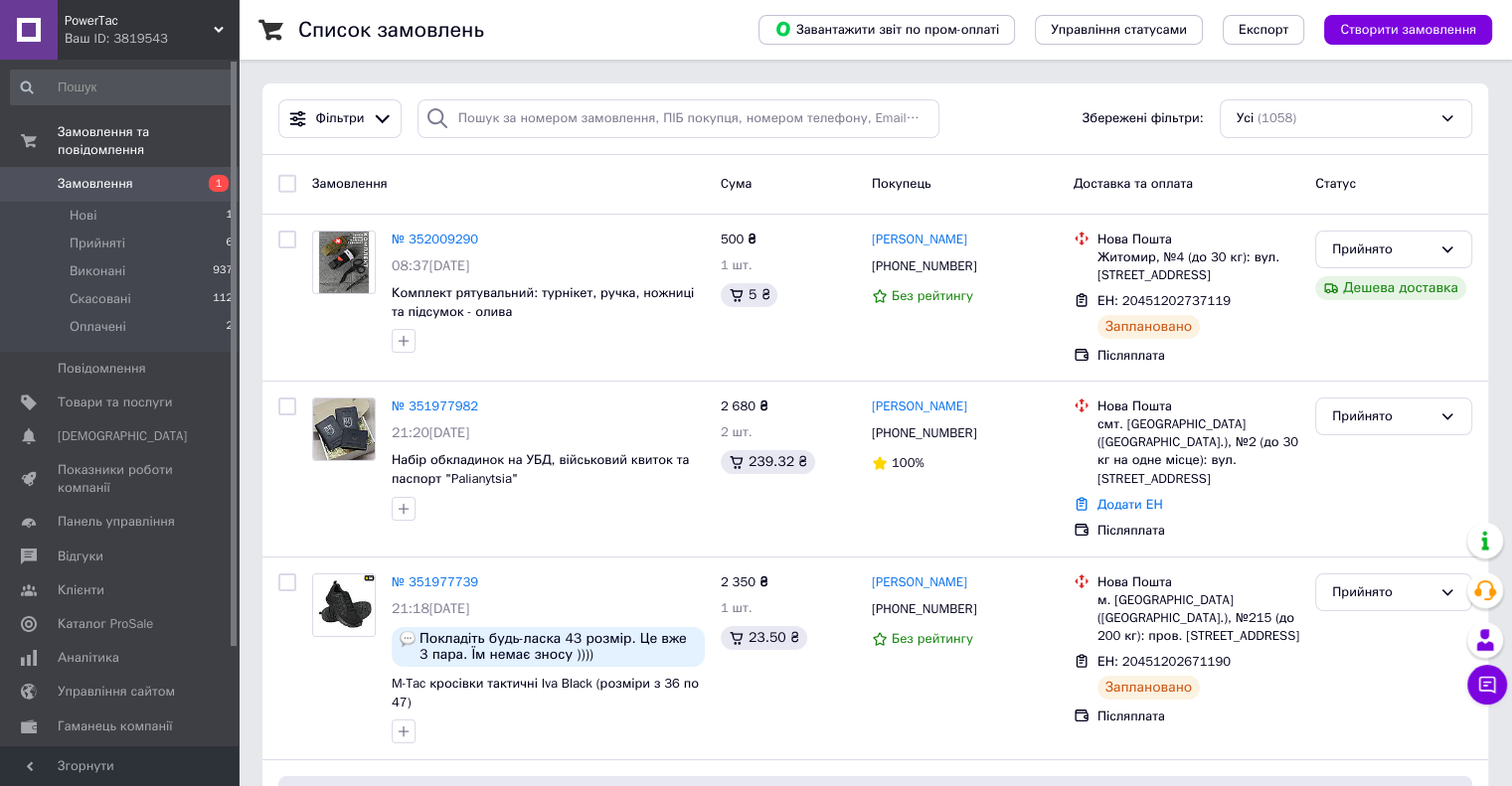 click on "Замовлення" at bounding box center (95, 184) 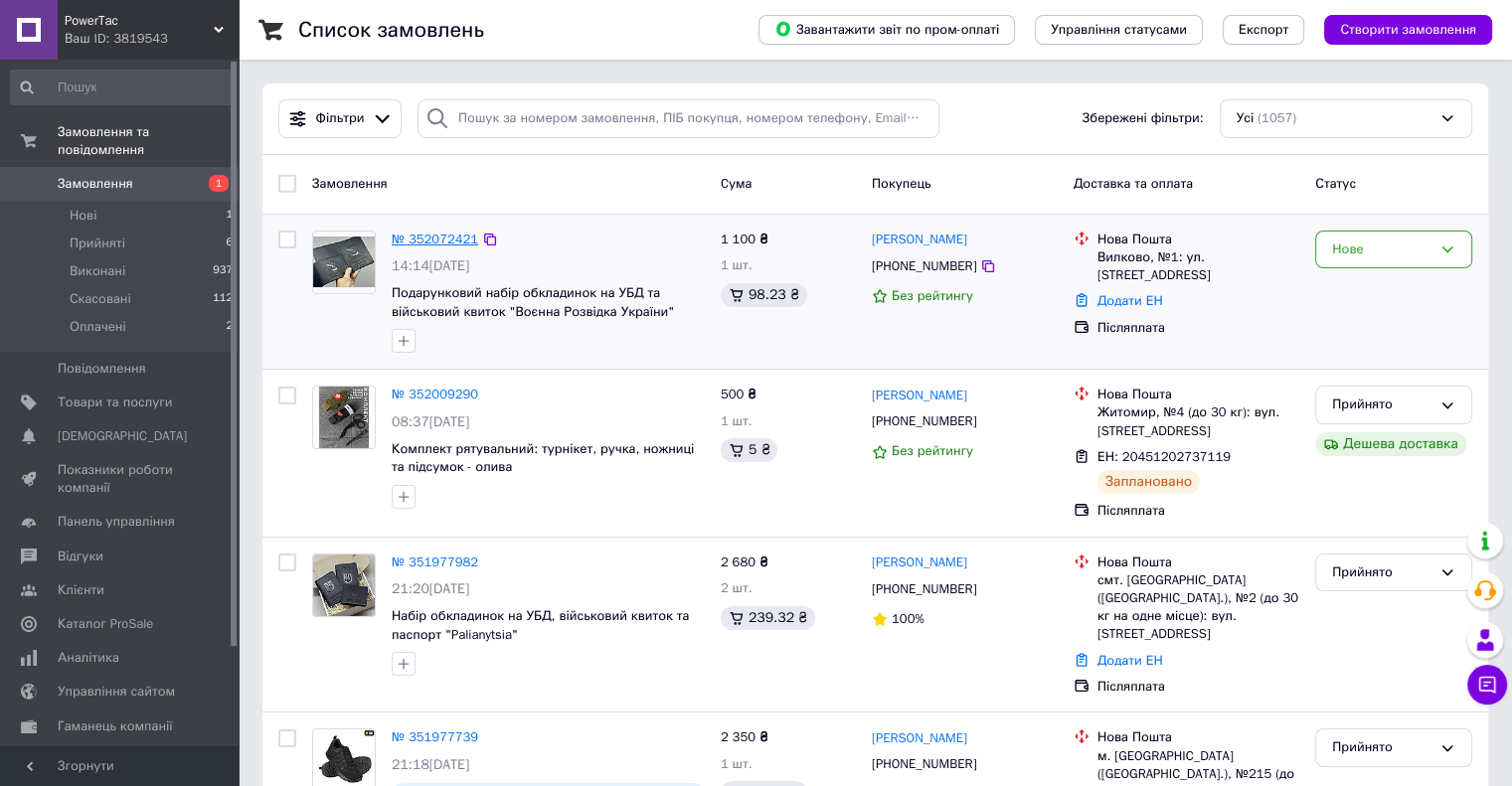 click on "№ 352072421" at bounding box center [434, 238] 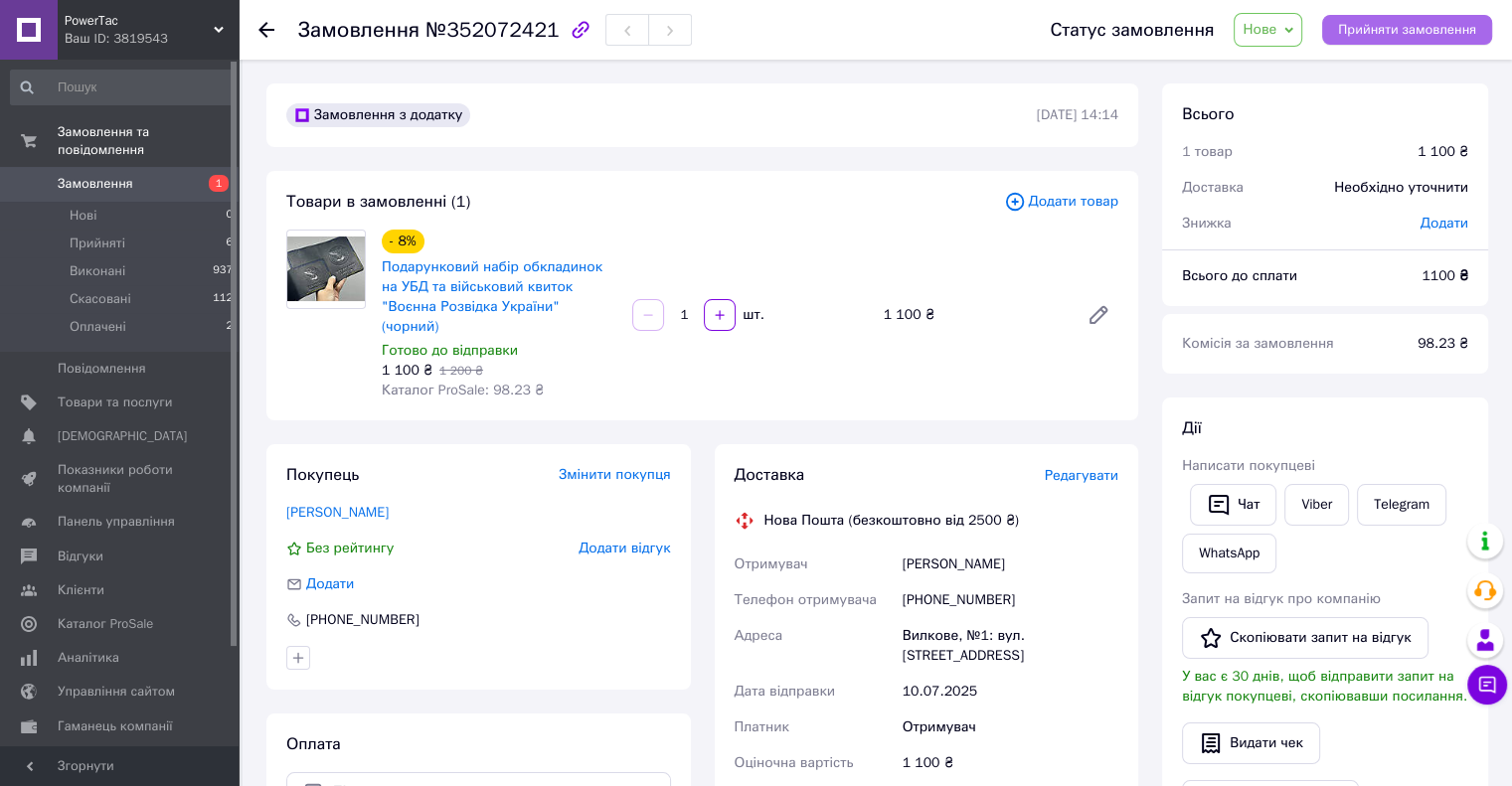 click on "Прийняти замовлення" at bounding box center [1407, 30] 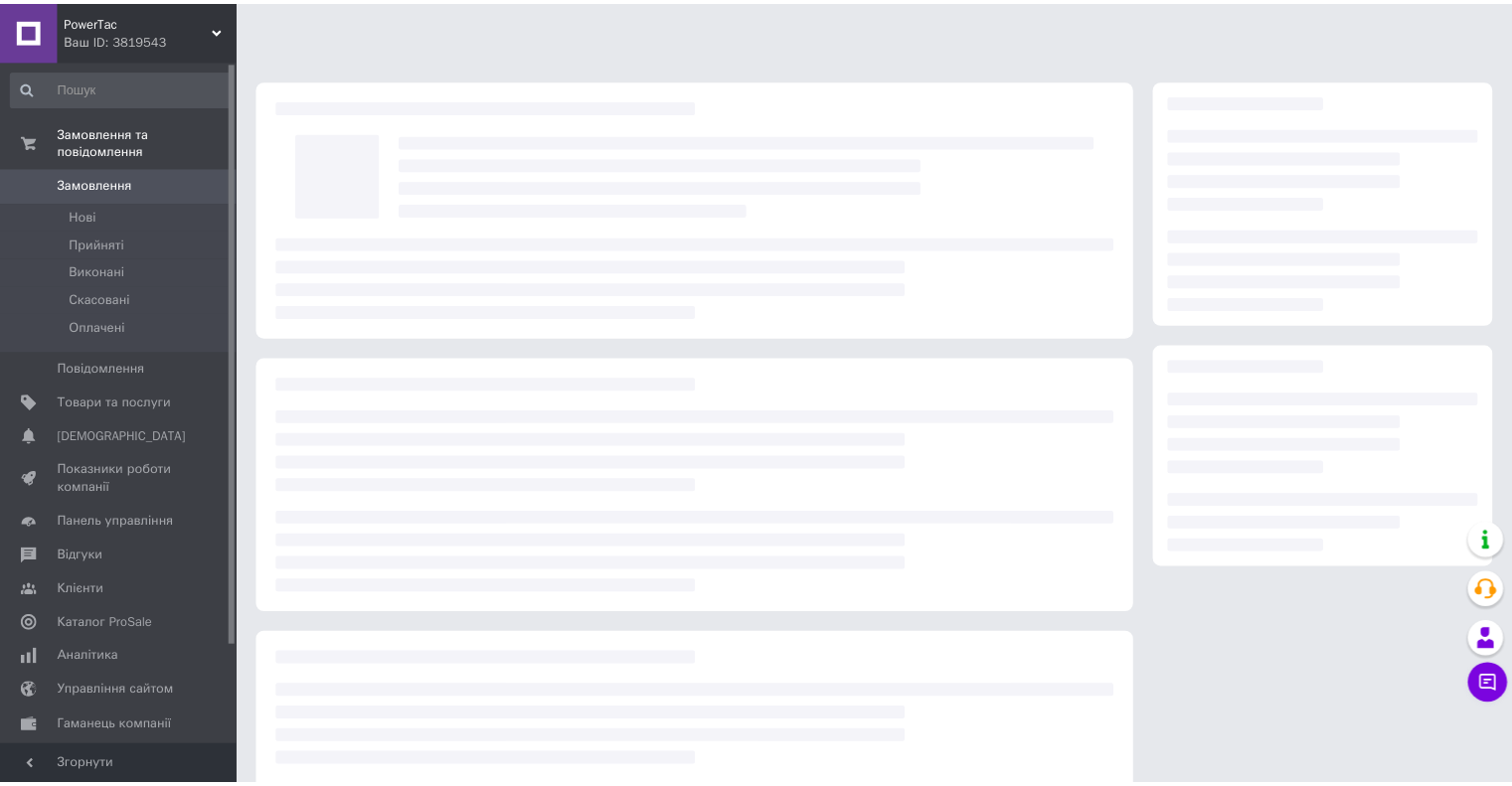 scroll, scrollTop: 0, scrollLeft: 0, axis: both 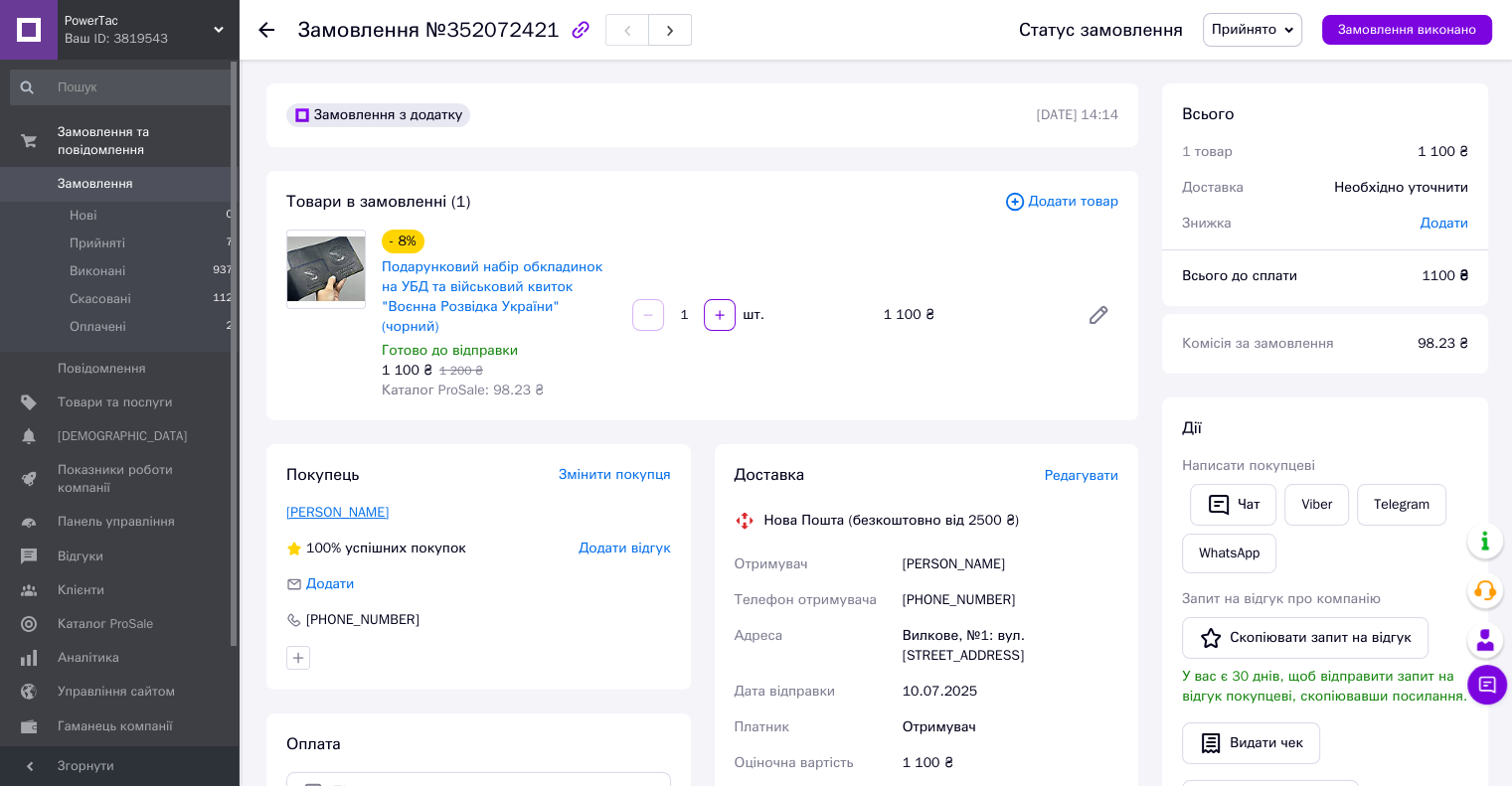 click on "Камінський Олег" at bounding box center (337, 512) 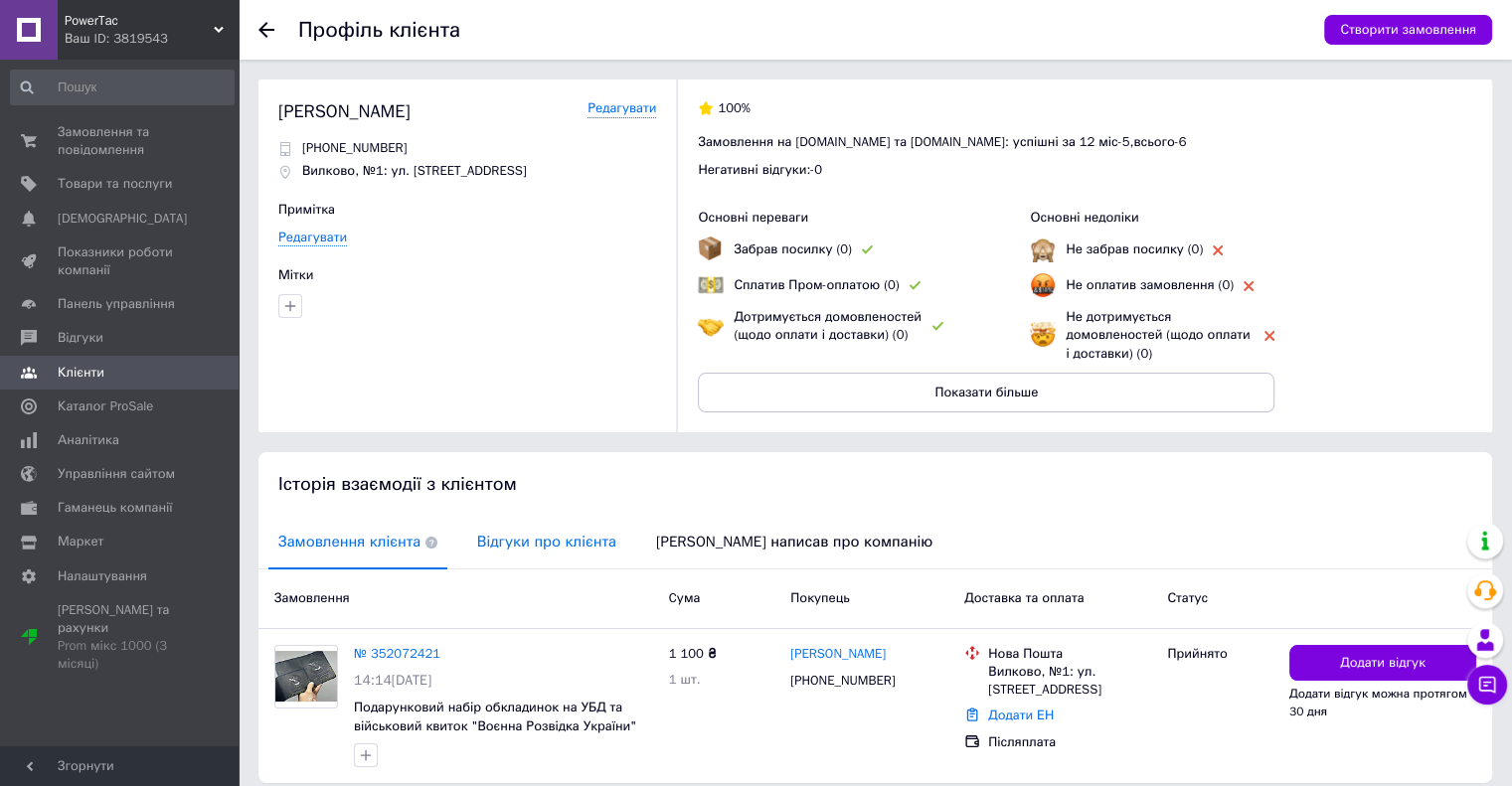 click on "Відгуки про клієнта" at bounding box center [547, 542] 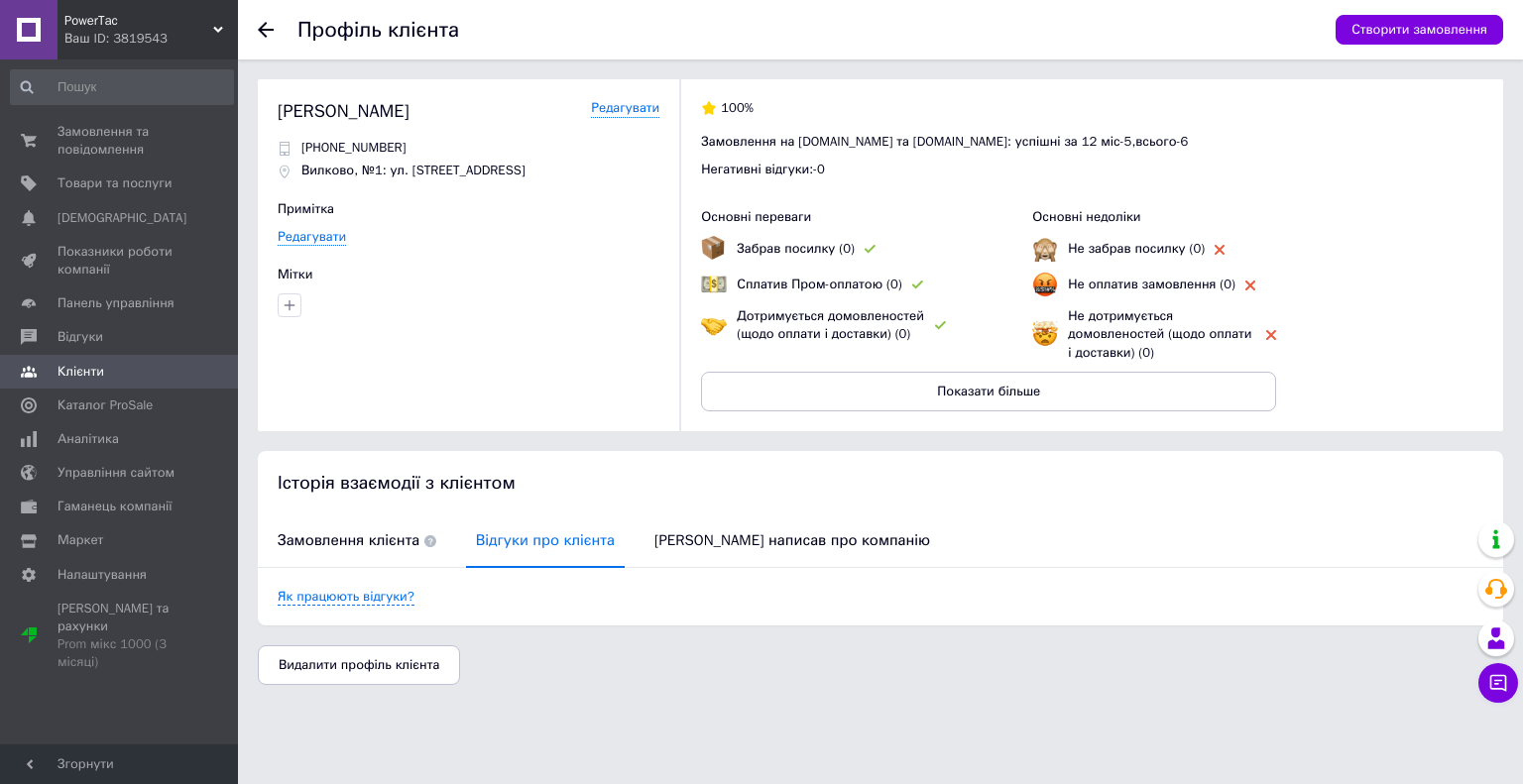 click 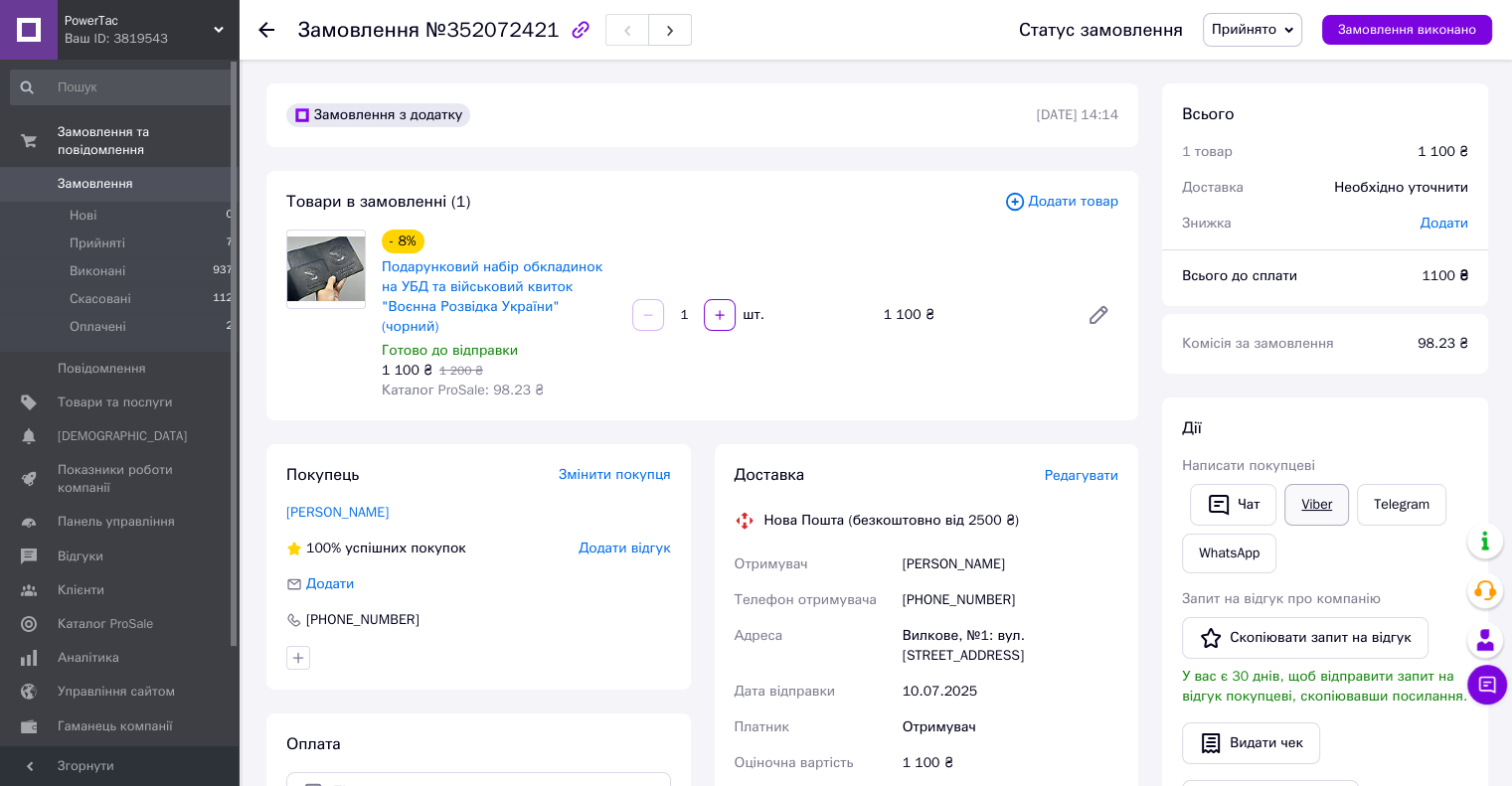 click on "Viber" at bounding box center [1316, 505] 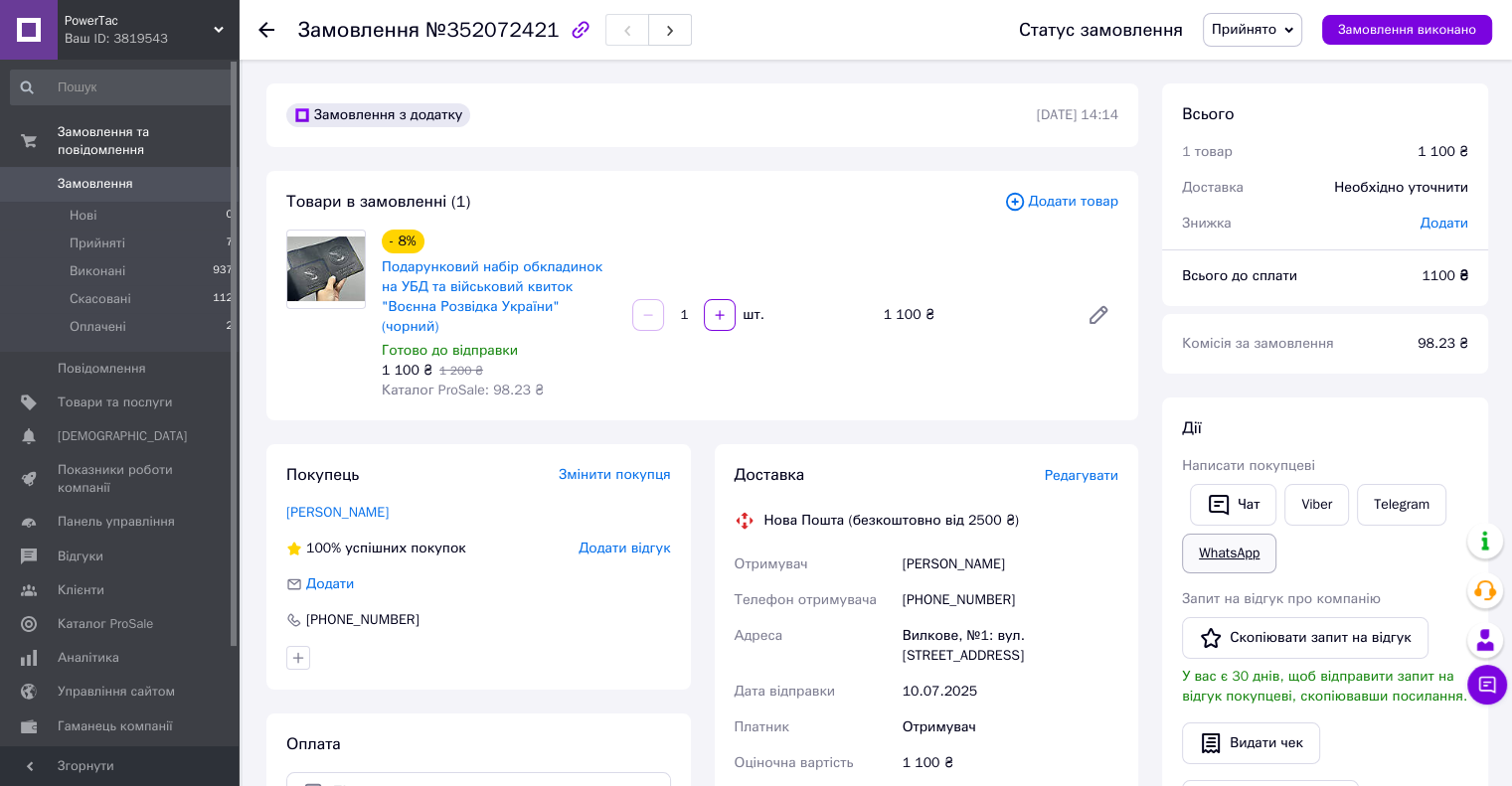 click on "WhatsApp" at bounding box center (1229, 553) 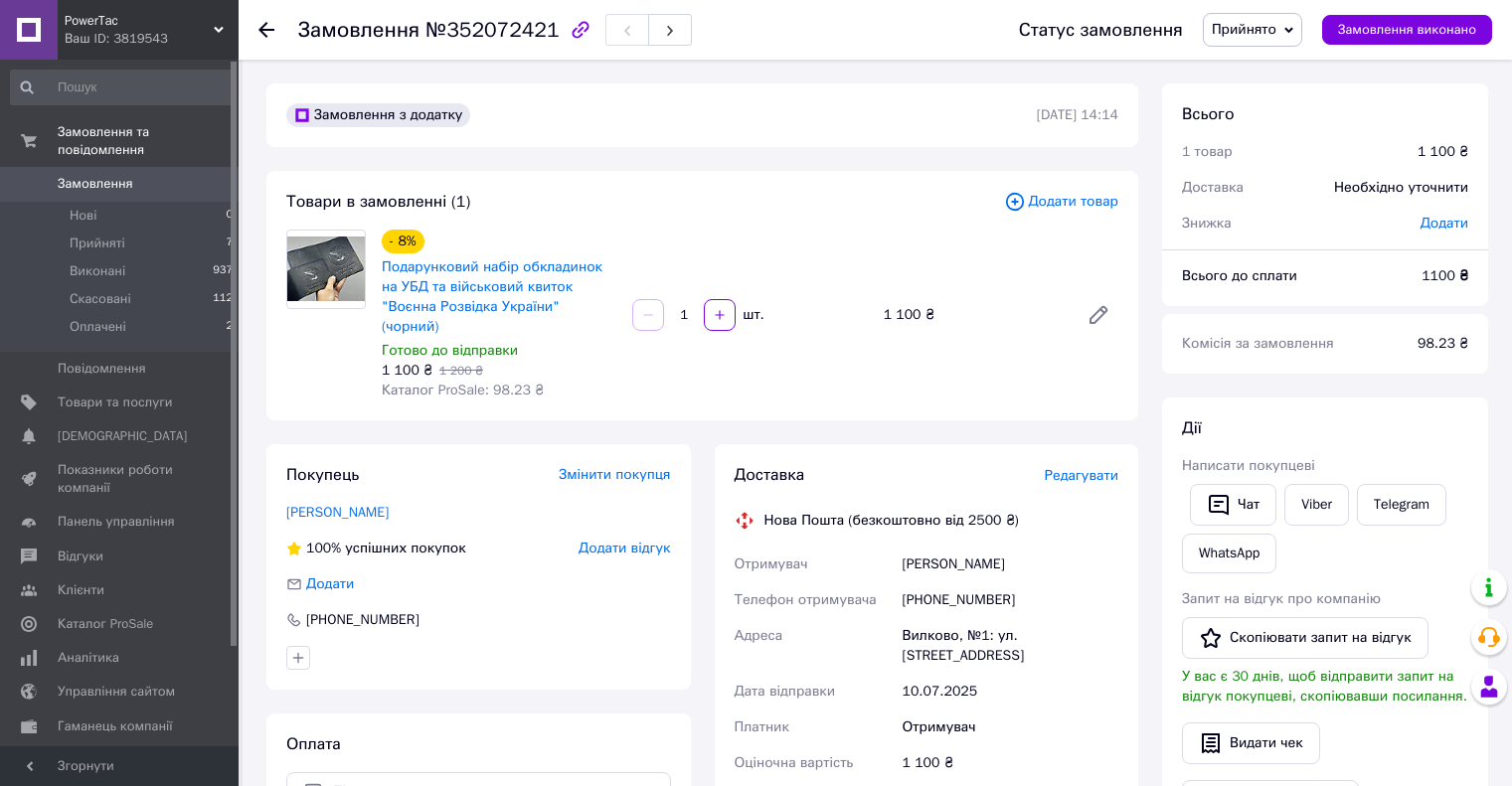 scroll, scrollTop: 0, scrollLeft: 0, axis: both 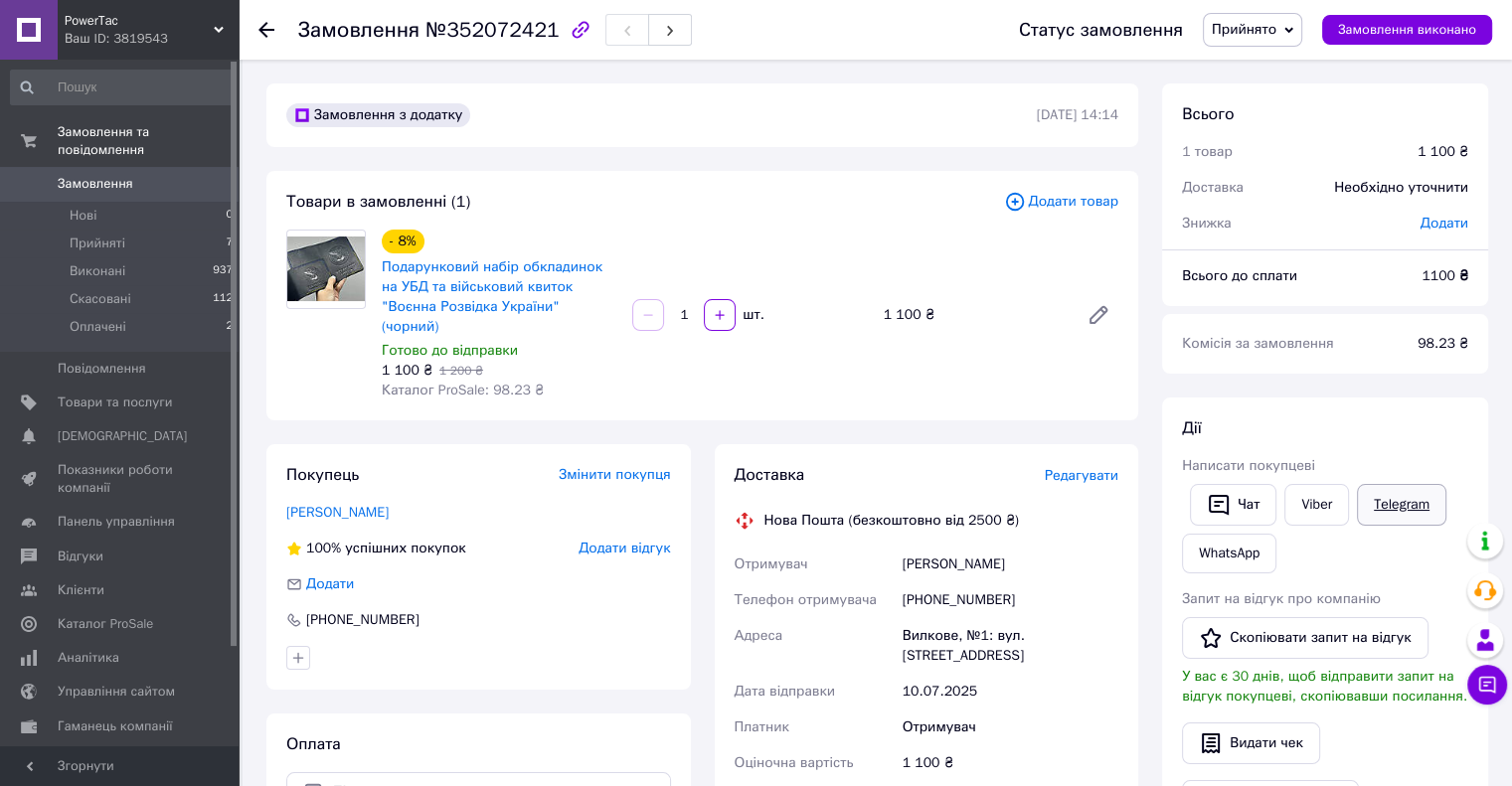 click on "Telegram" at bounding box center [1402, 505] 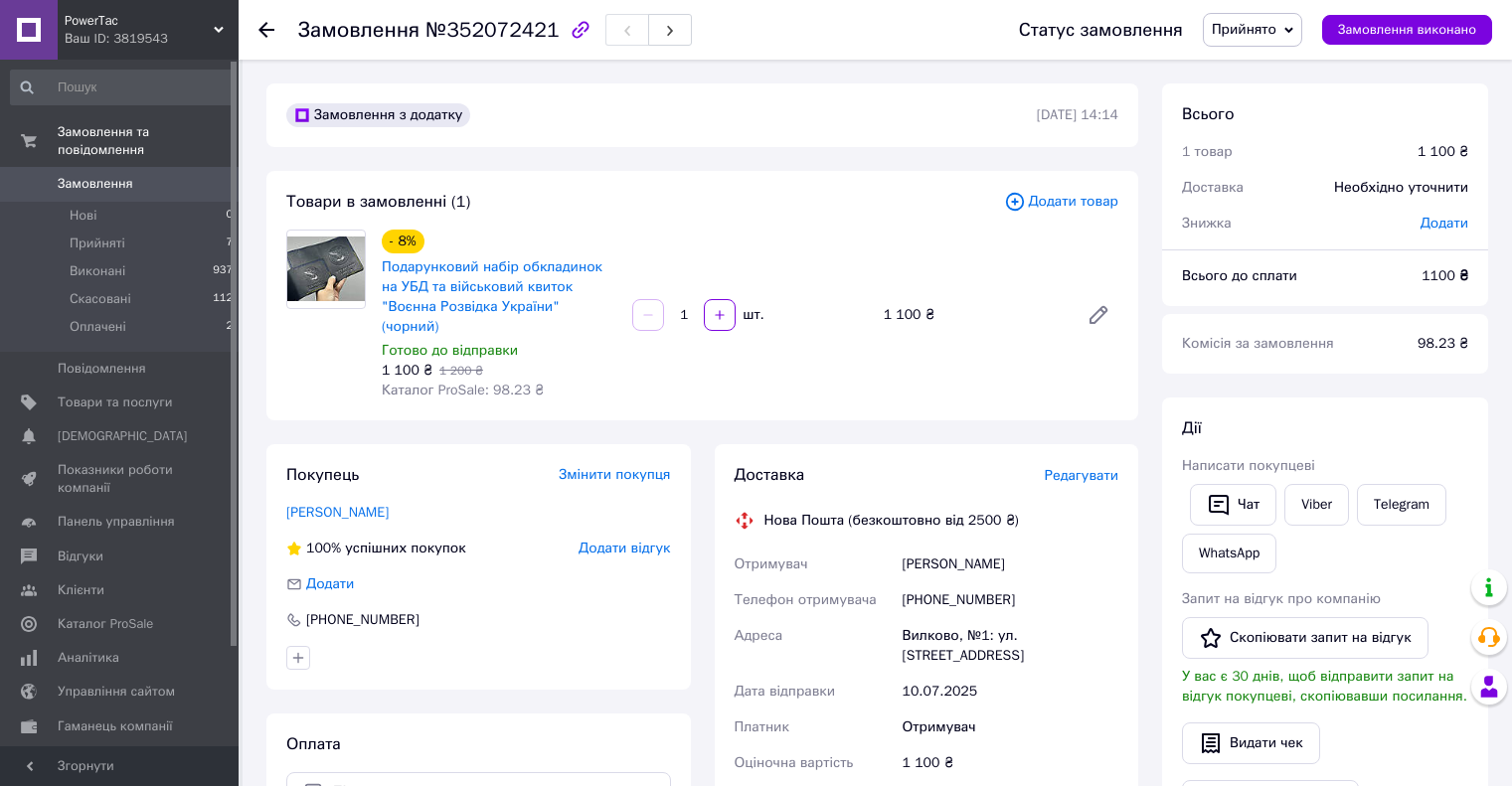 scroll, scrollTop: 0, scrollLeft: 0, axis: both 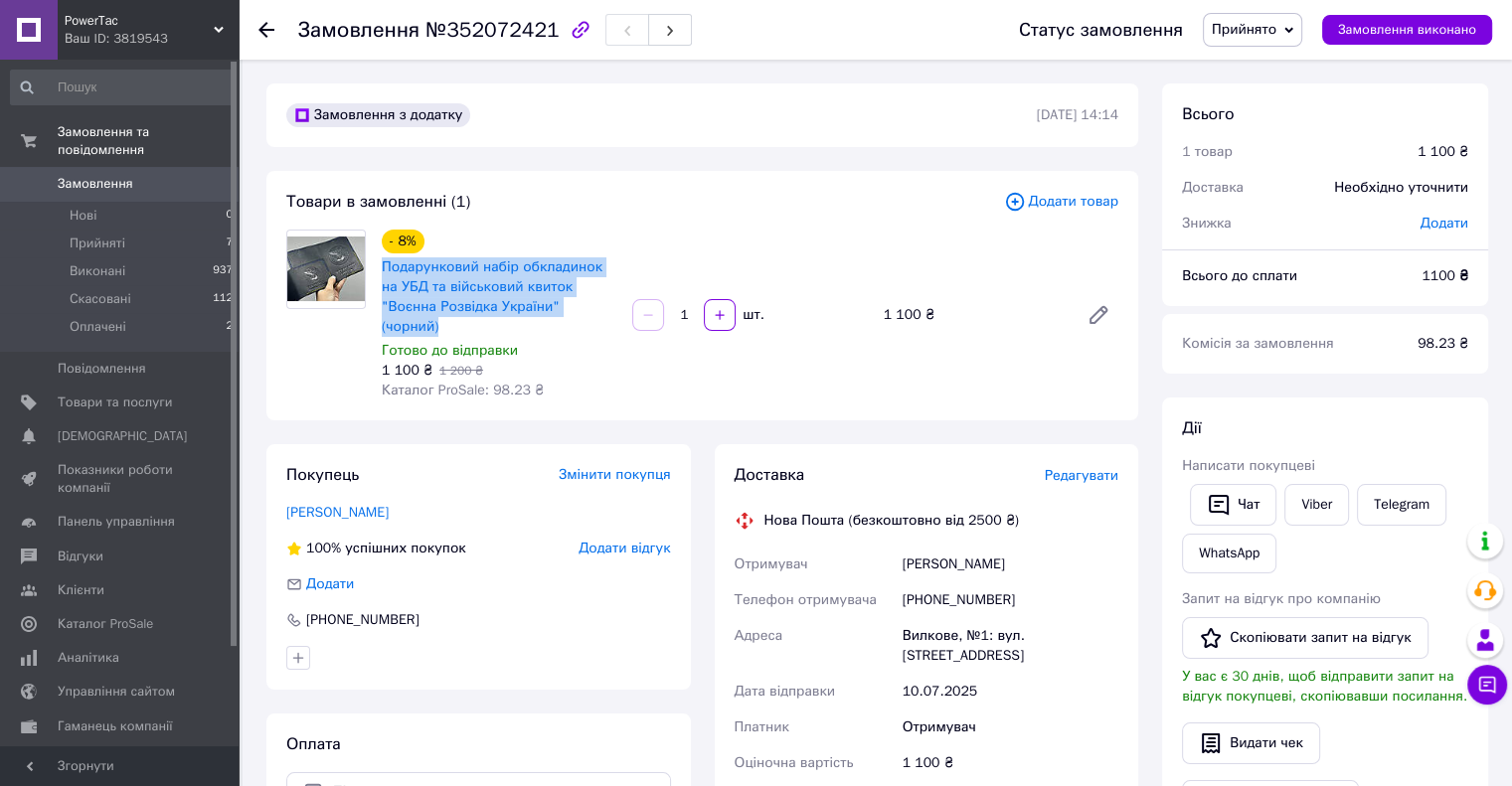 drag, startPoint x: 390, startPoint y: 271, endPoint x: 569, endPoint y: 313, distance: 183.86136 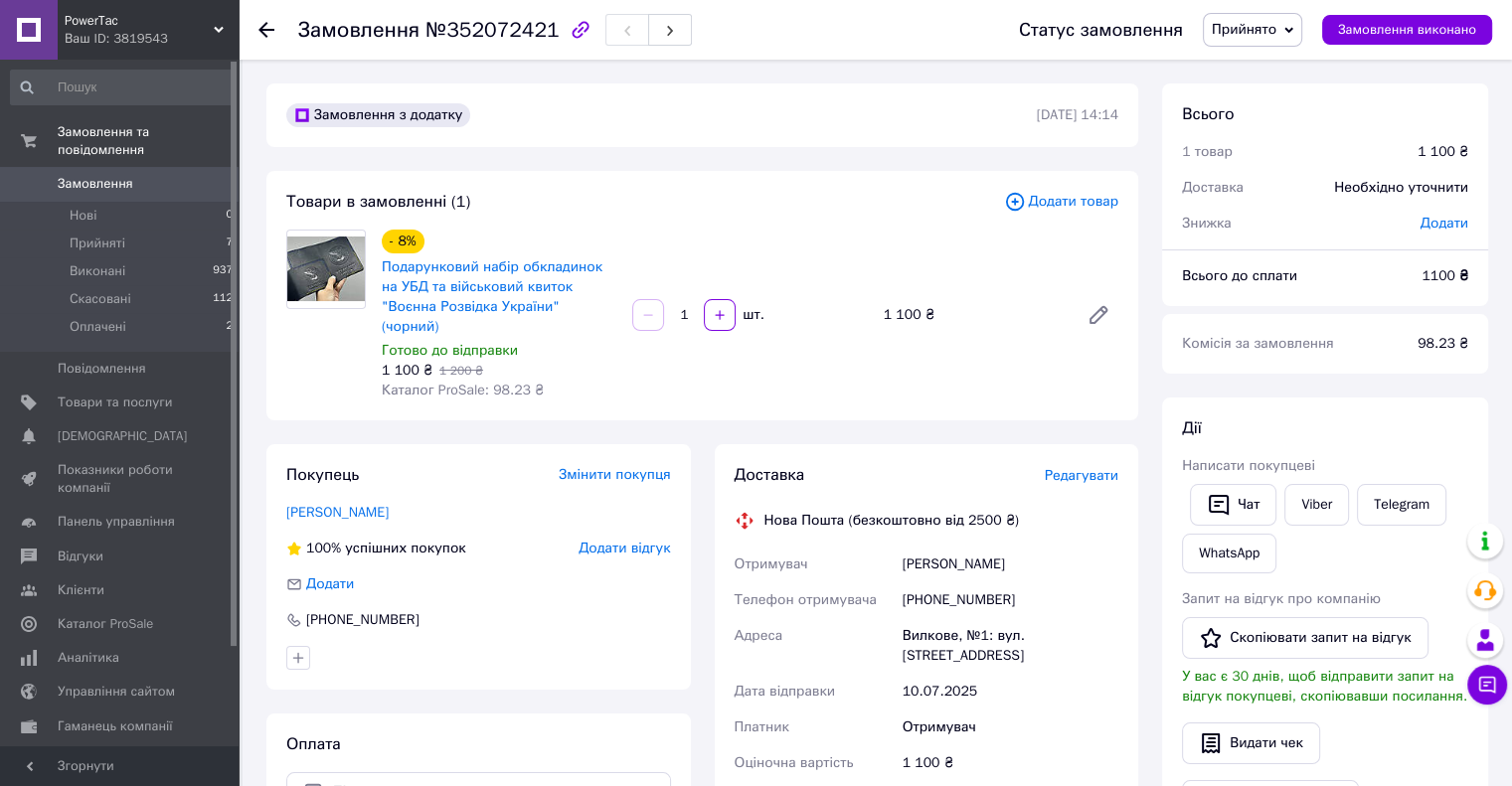 click on "Товари в замовленні (1)" at bounding box center (645, 202) 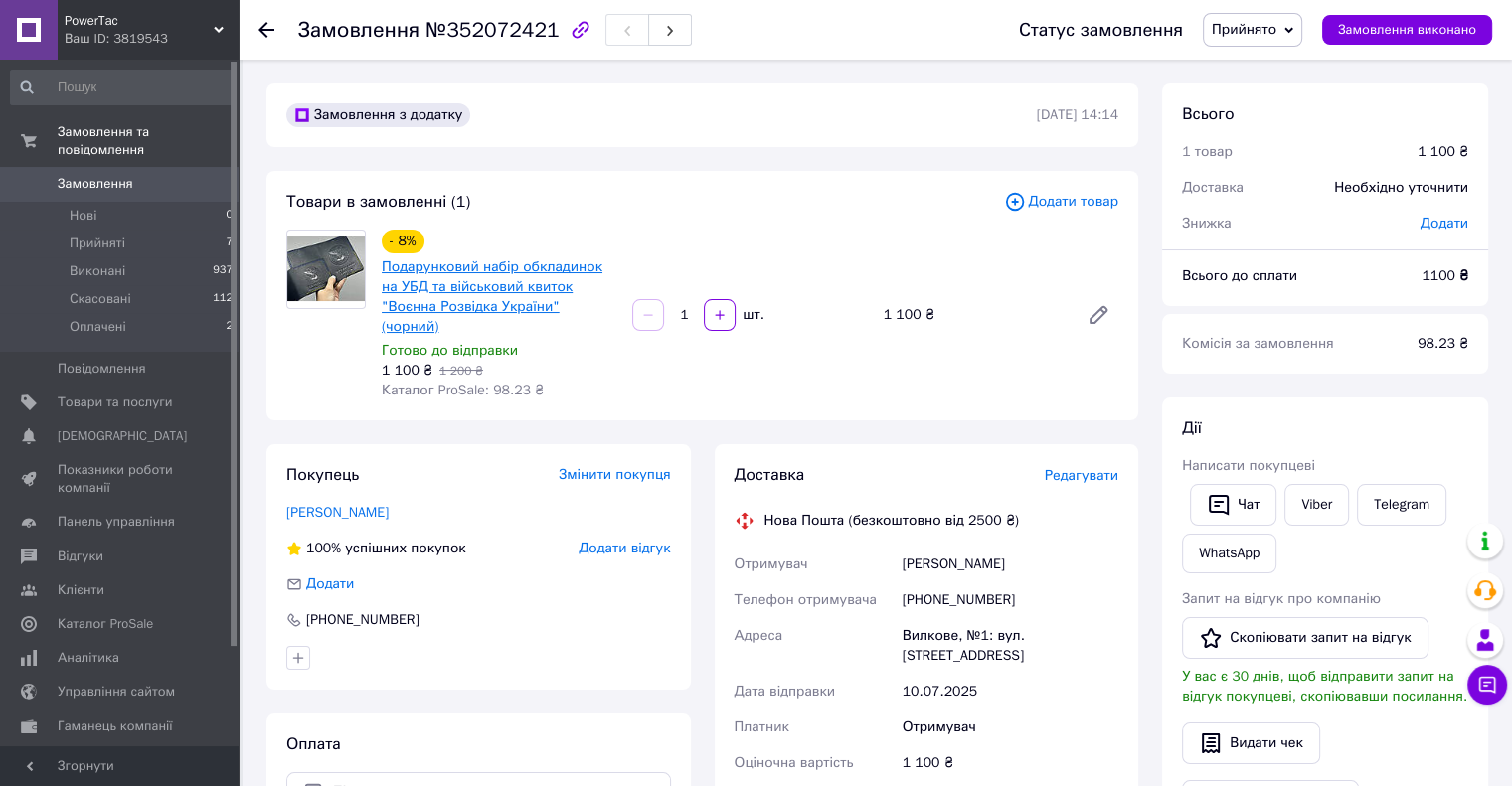 click on "Подарунковий набір обкладинок на УБД та військовий квиток "Воєнна Розвідка України" (чорний)" at bounding box center (492, 296) 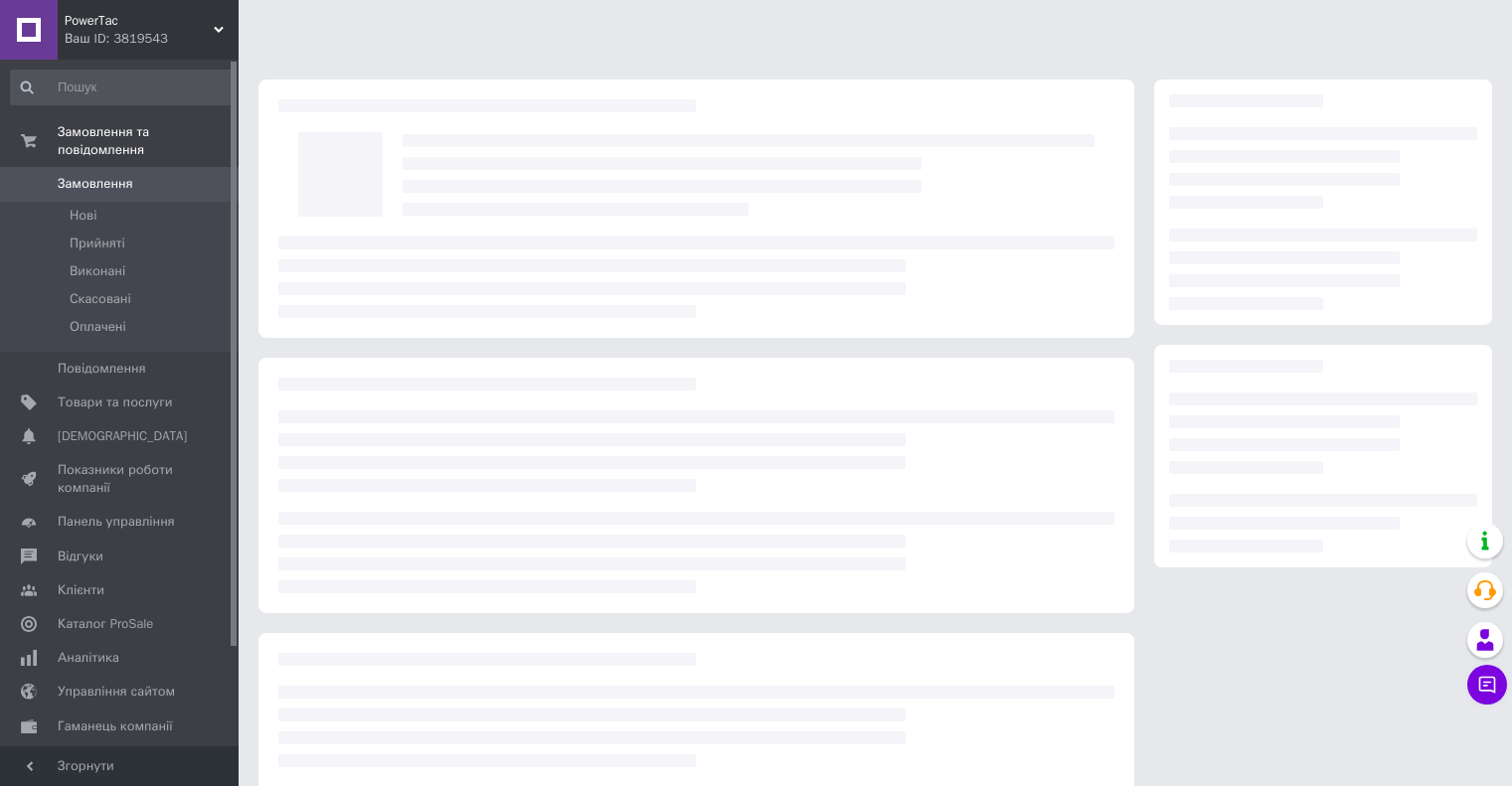 scroll, scrollTop: 0, scrollLeft: 0, axis: both 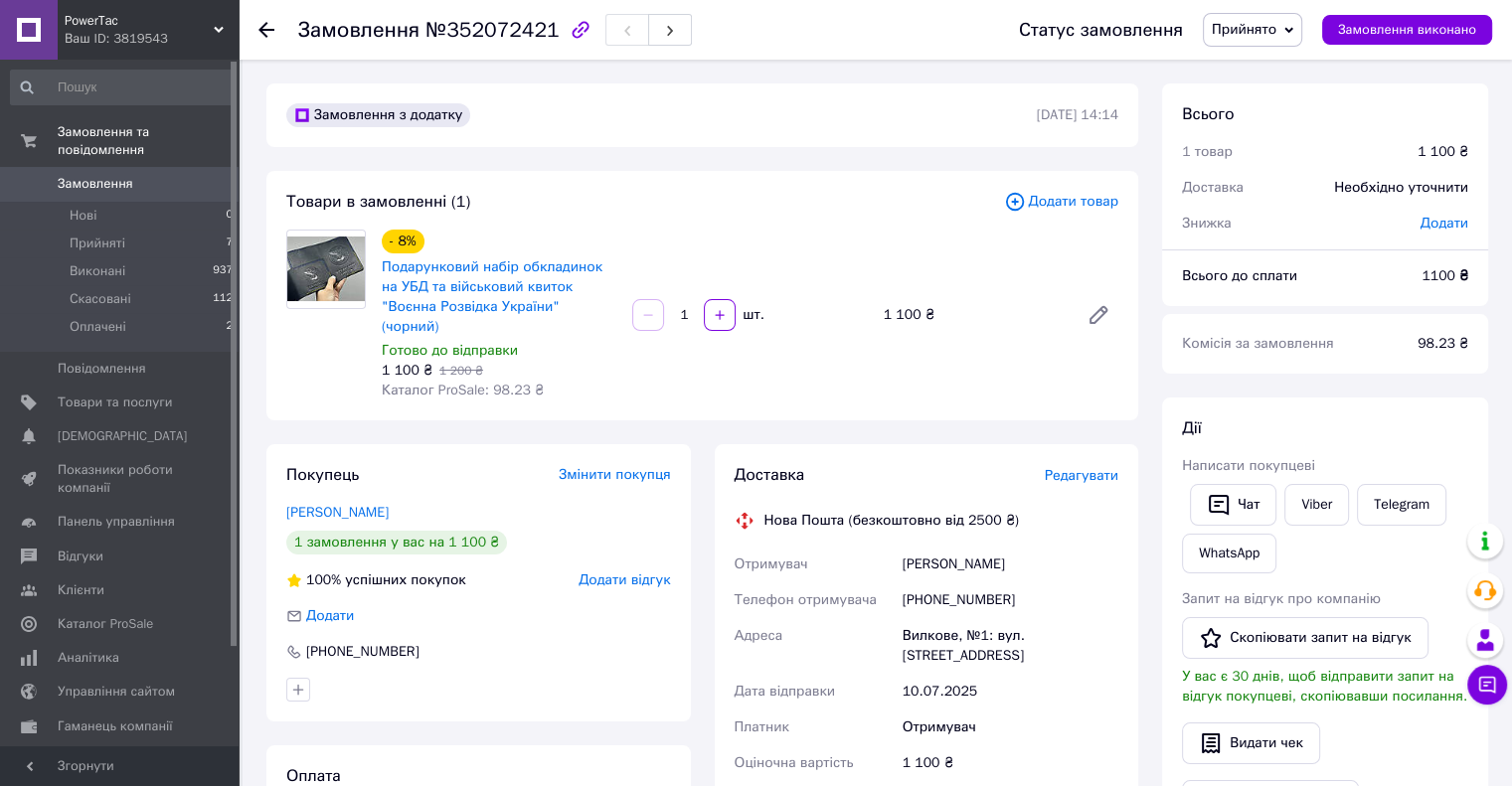 drag, startPoint x: 903, startPoint y: 549, endPoint x: 1027, endPoint y: 555, distance: 124.14508 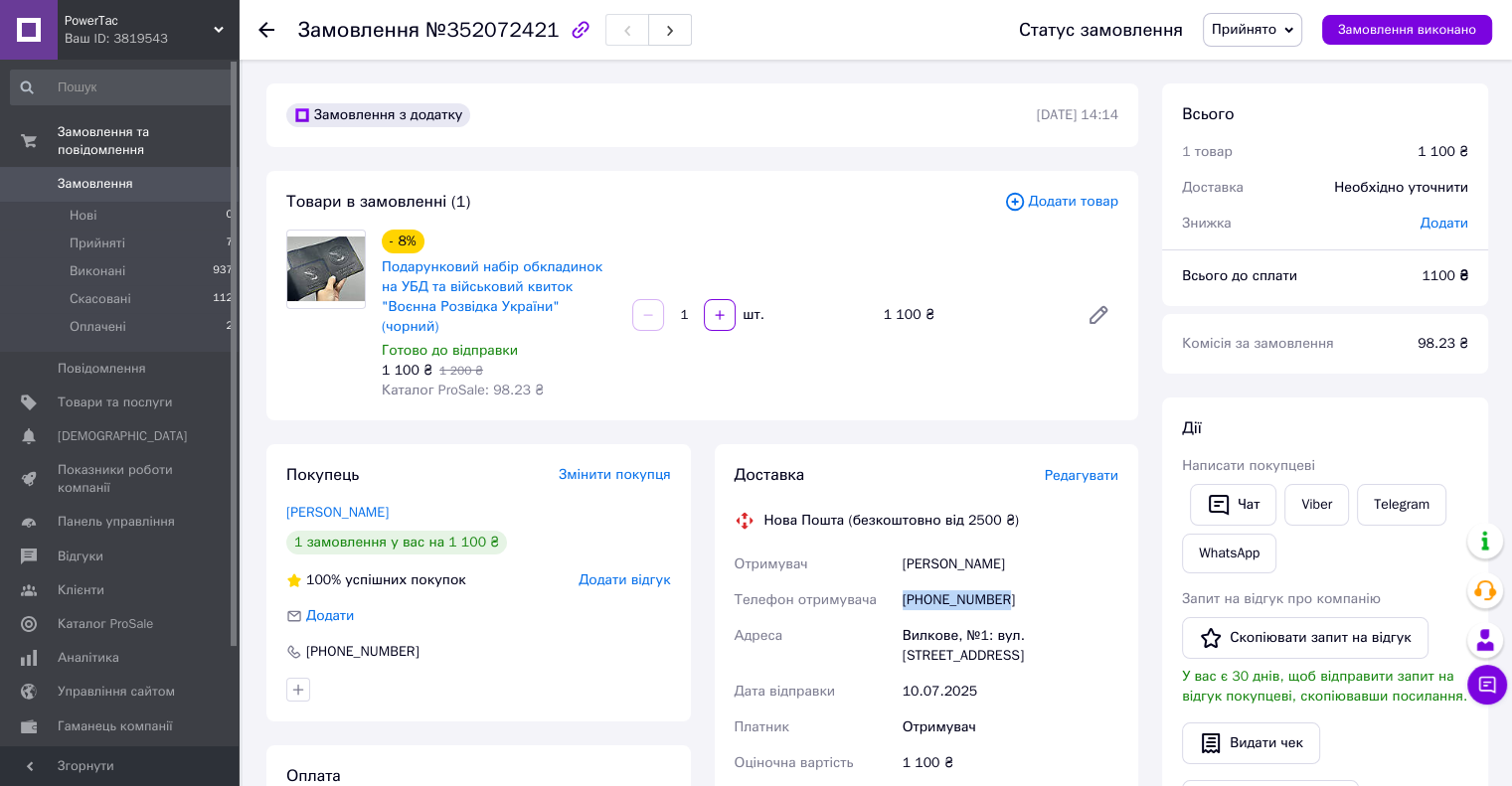 drag, startPoint x: 899, startPoint y: 587, endPoint x: 1042, endPoint y: 586, distance: 143.0035 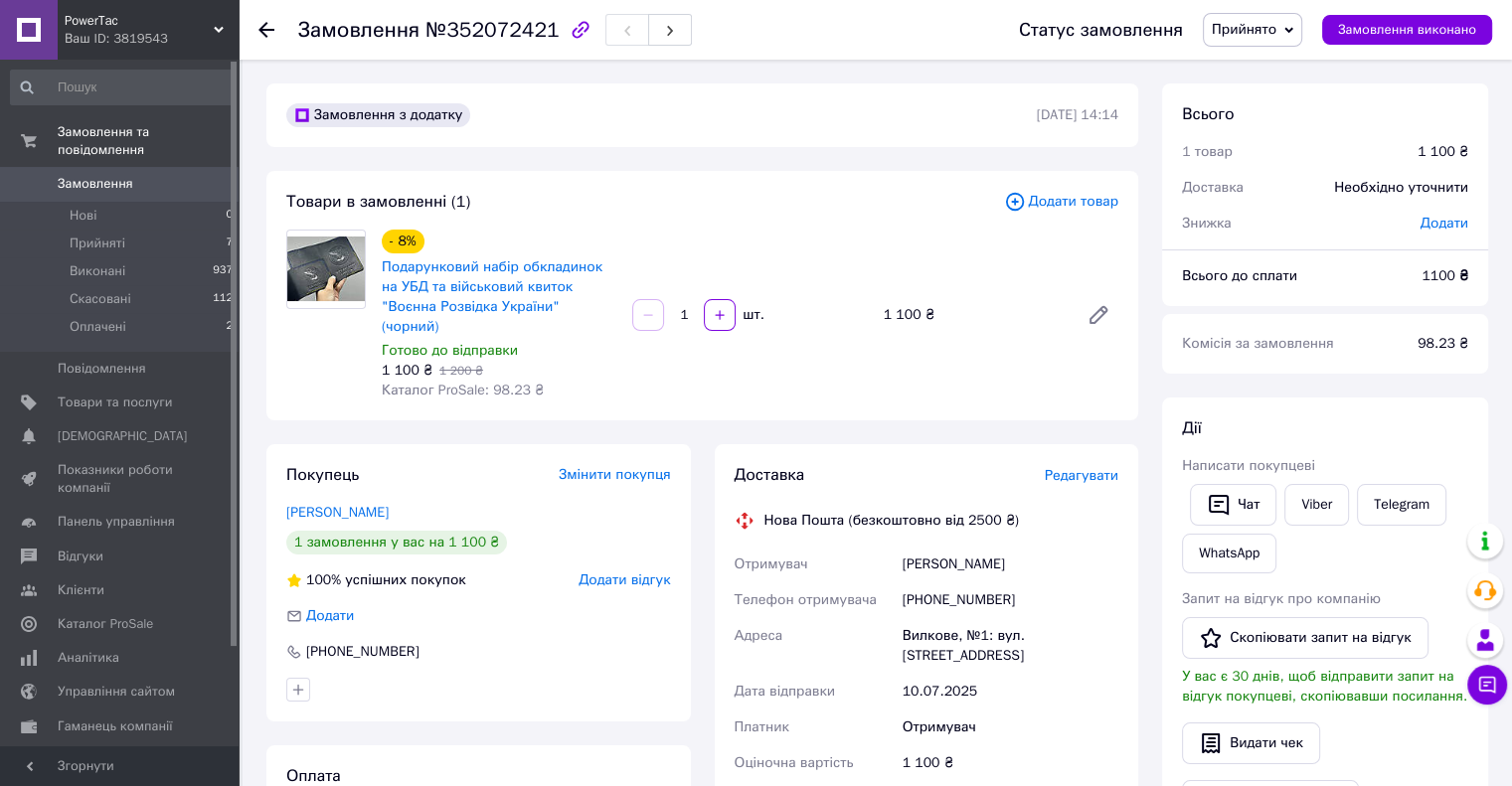 click on "Вилкове, №1: вул. Різдвяна, 9" at bounding box center [1010, 646] 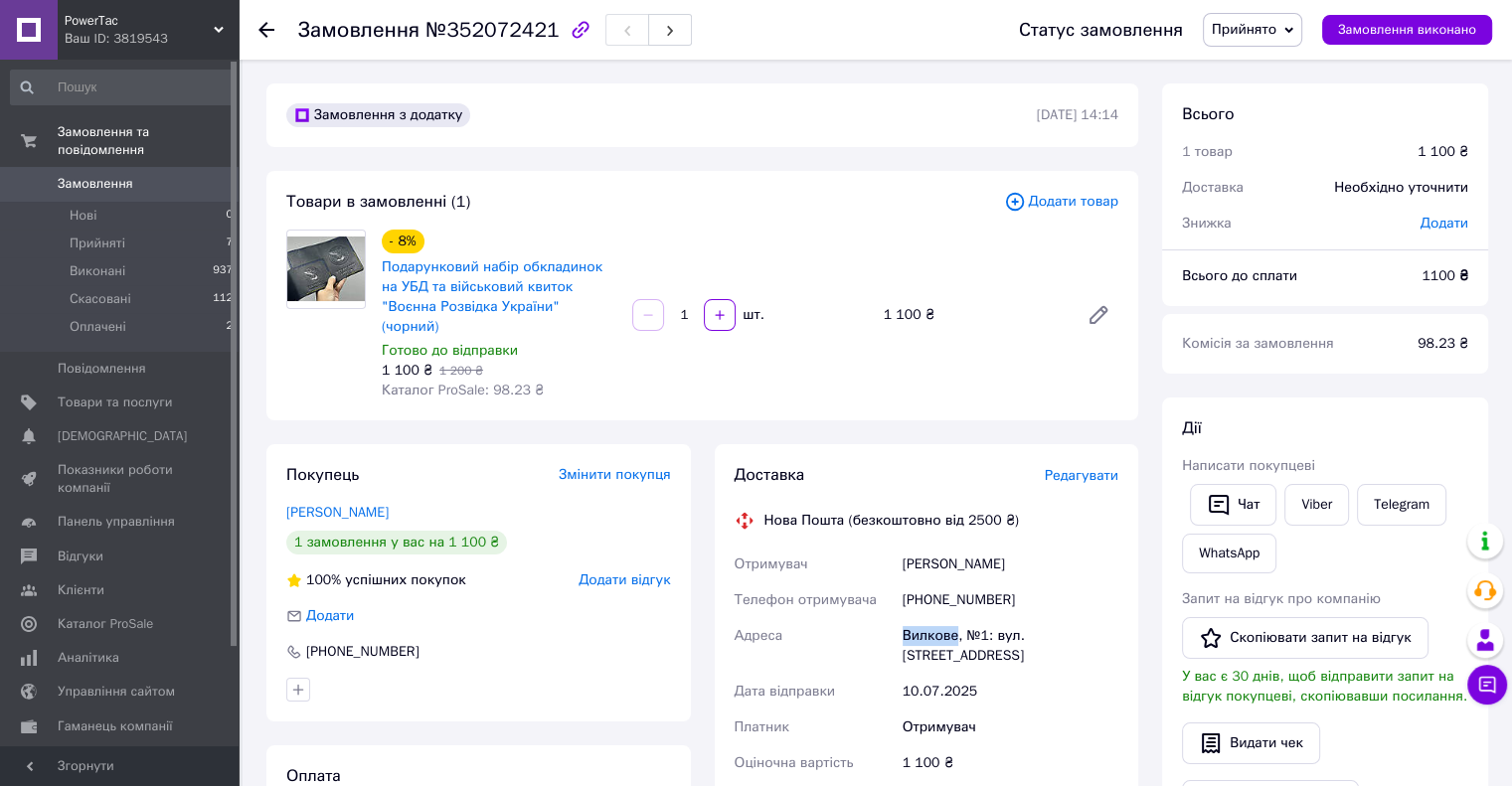 click on "Вилкове, №1: вул. Різдвяна, 9" at bounding box center (1010, 646) 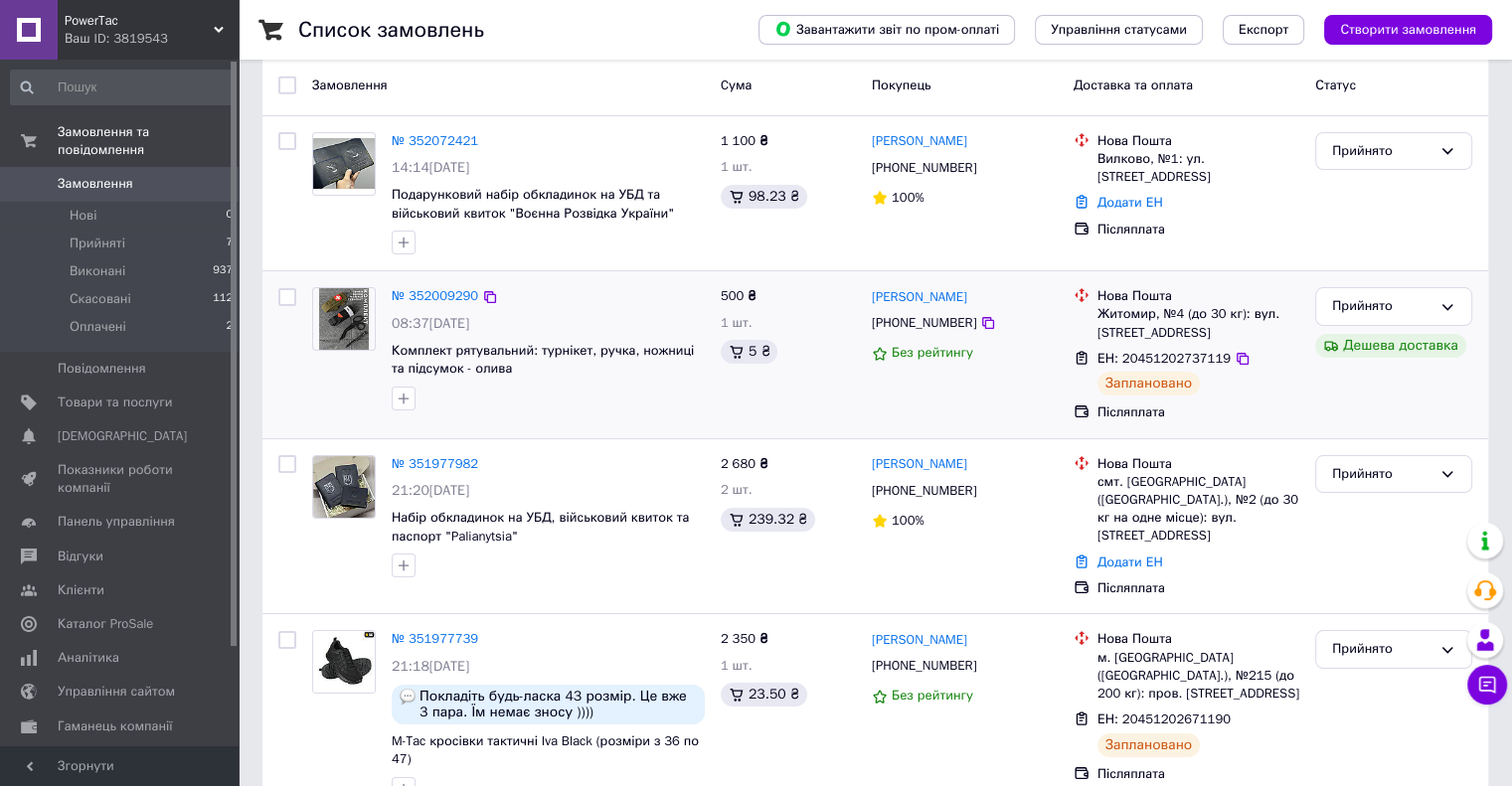 scroll, scrollTop: 99, scrollLeft: 0, axis: vertical 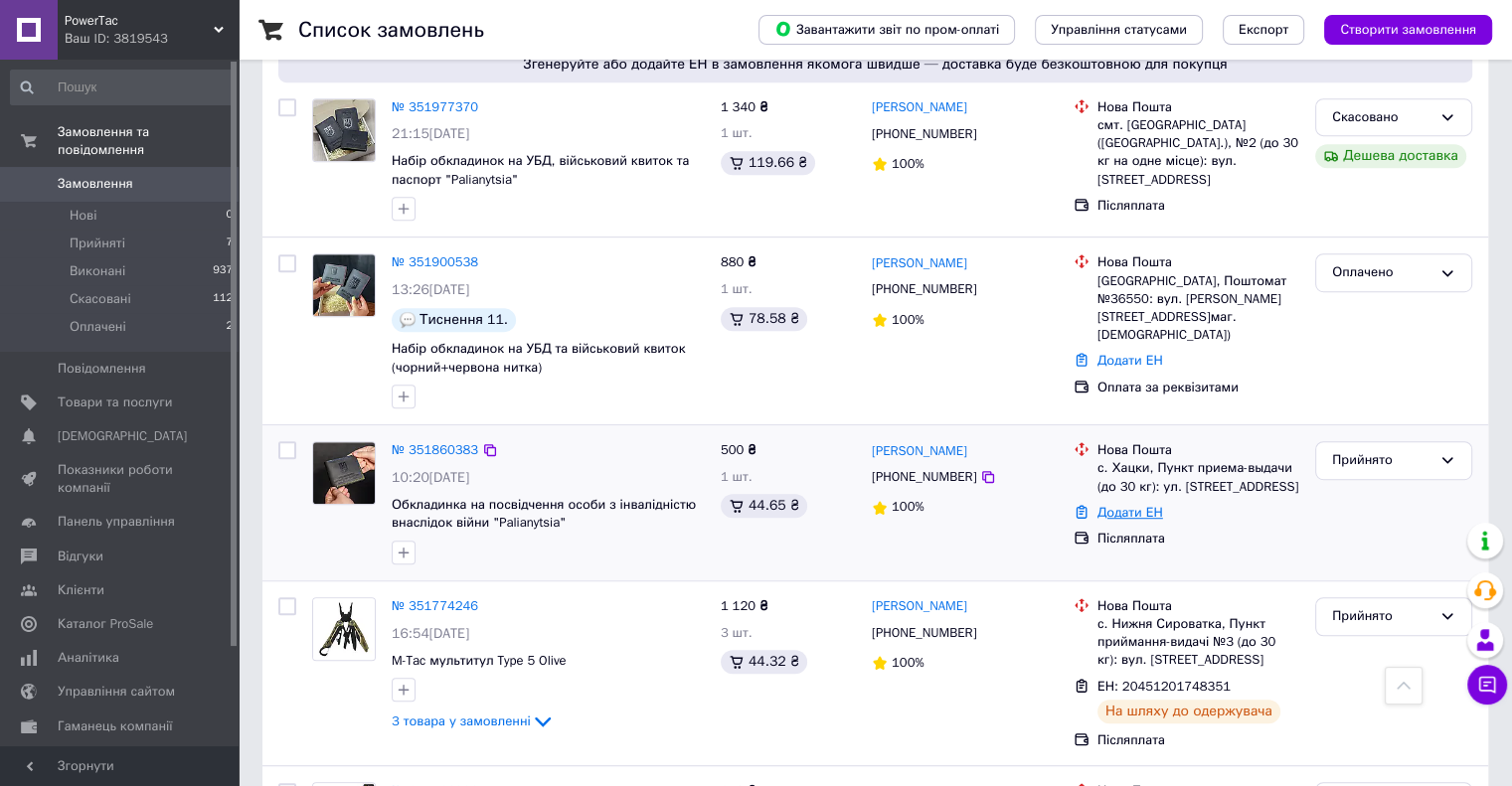 click on "Додати ЕН" at bounding box center [1130, 512] 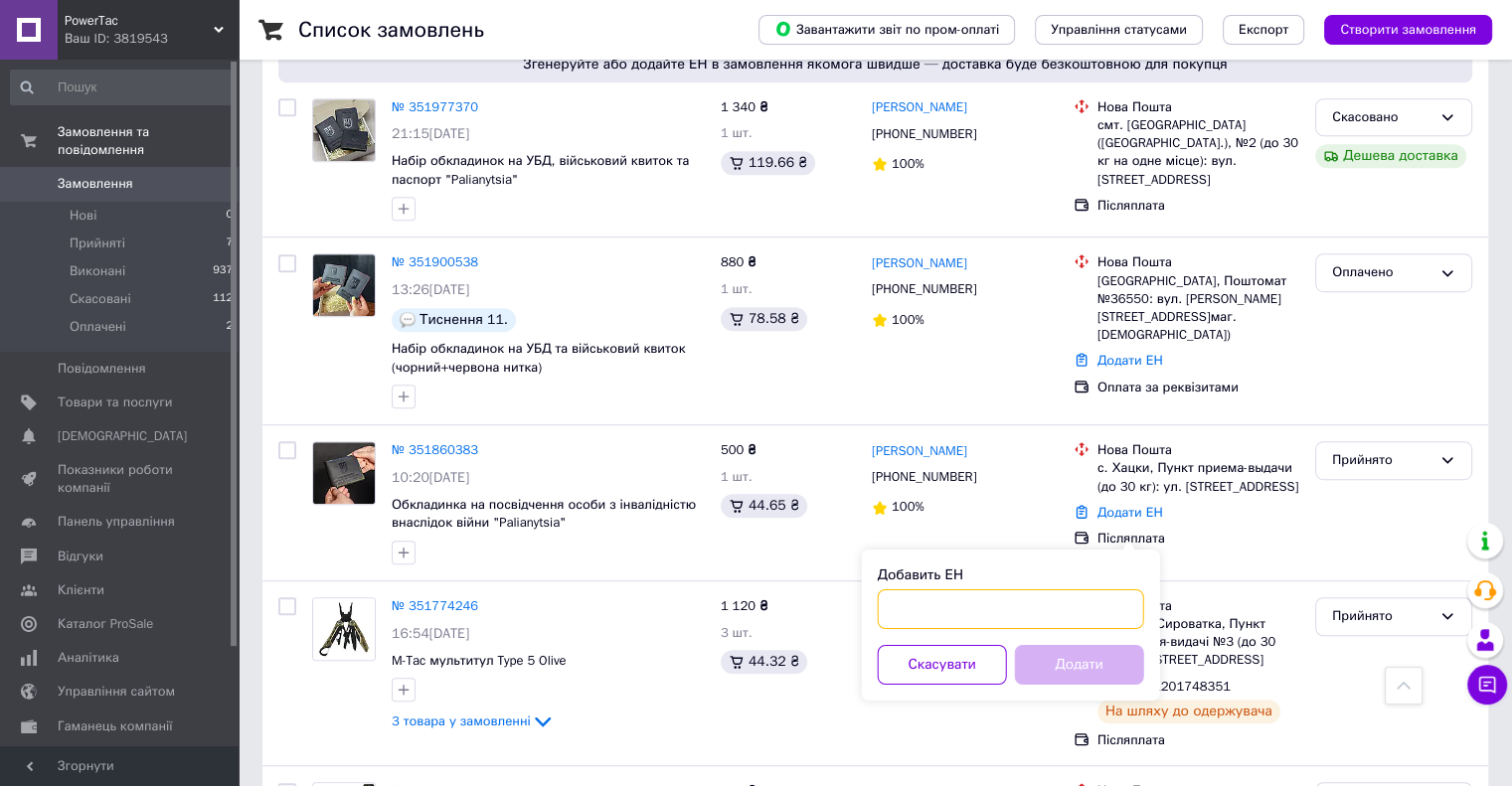 click on "Добавить ЕН" at bounding box center (1011, 609) 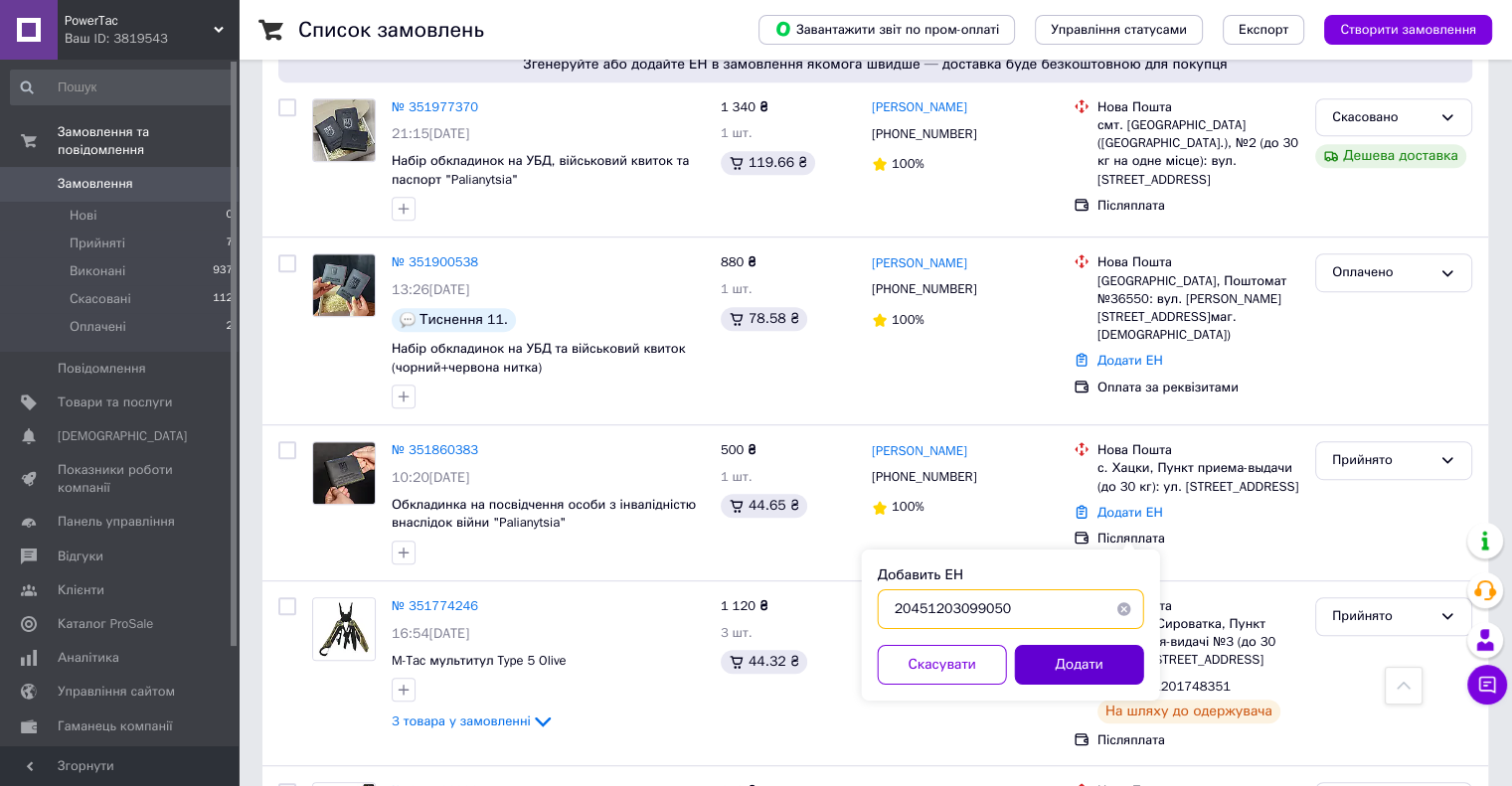 type on "20451203099050" 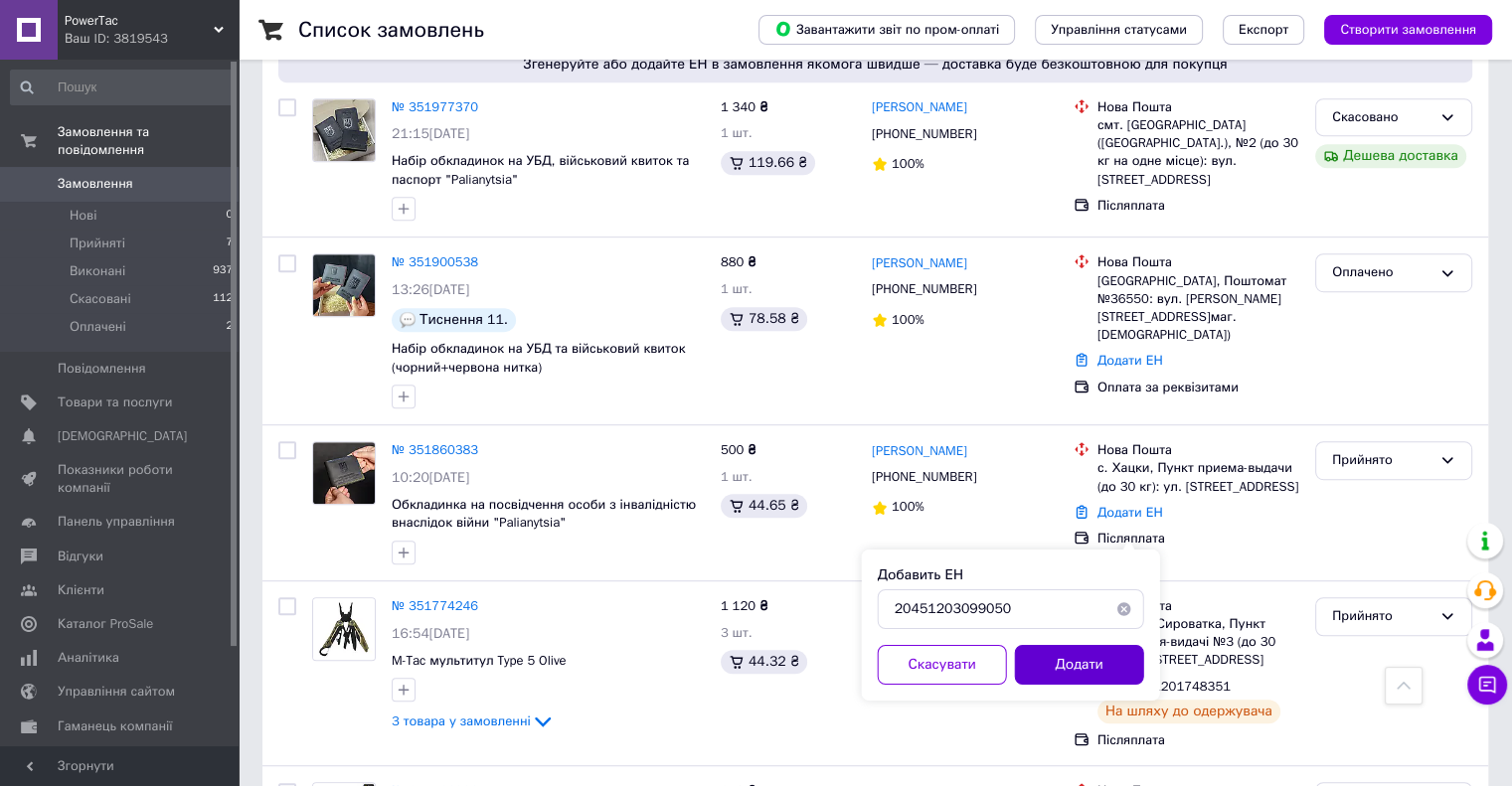 click on "Додати" at bounding box center [1080, 665] 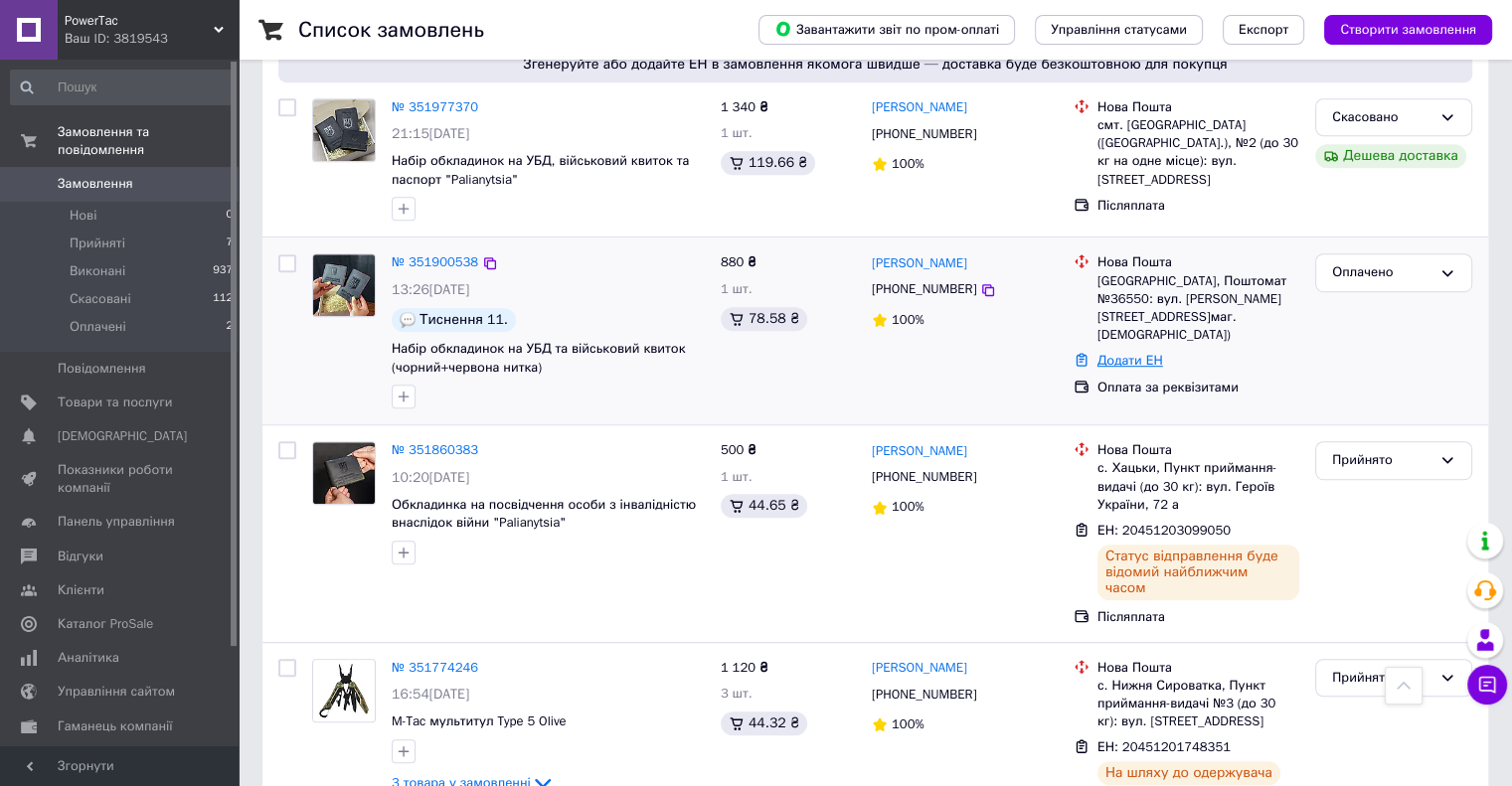 click on "Додати ЕН" at bounding box center [1130, 360] 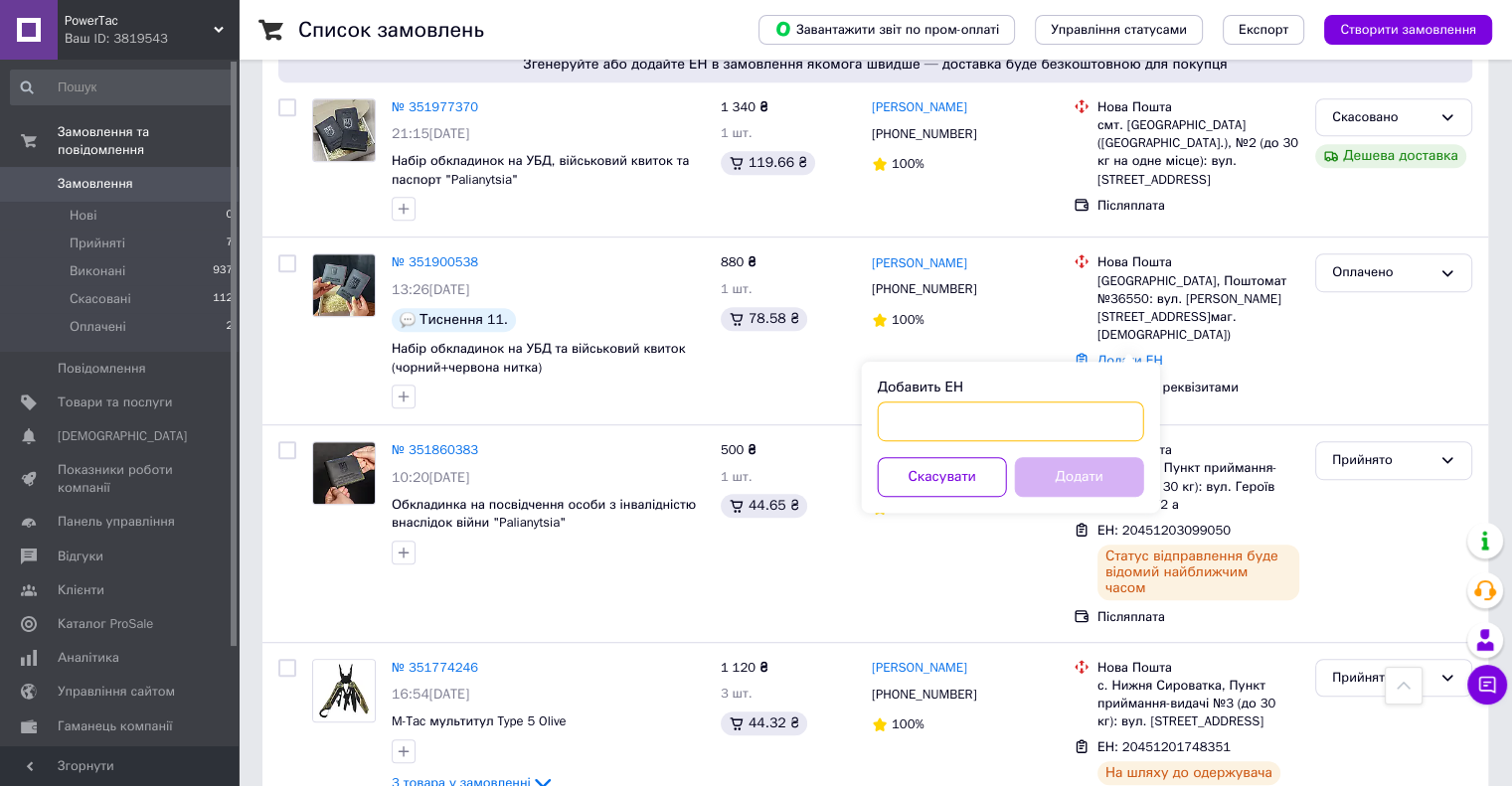 click on "Добавить ЕН" at bounding box center (1011, 421) 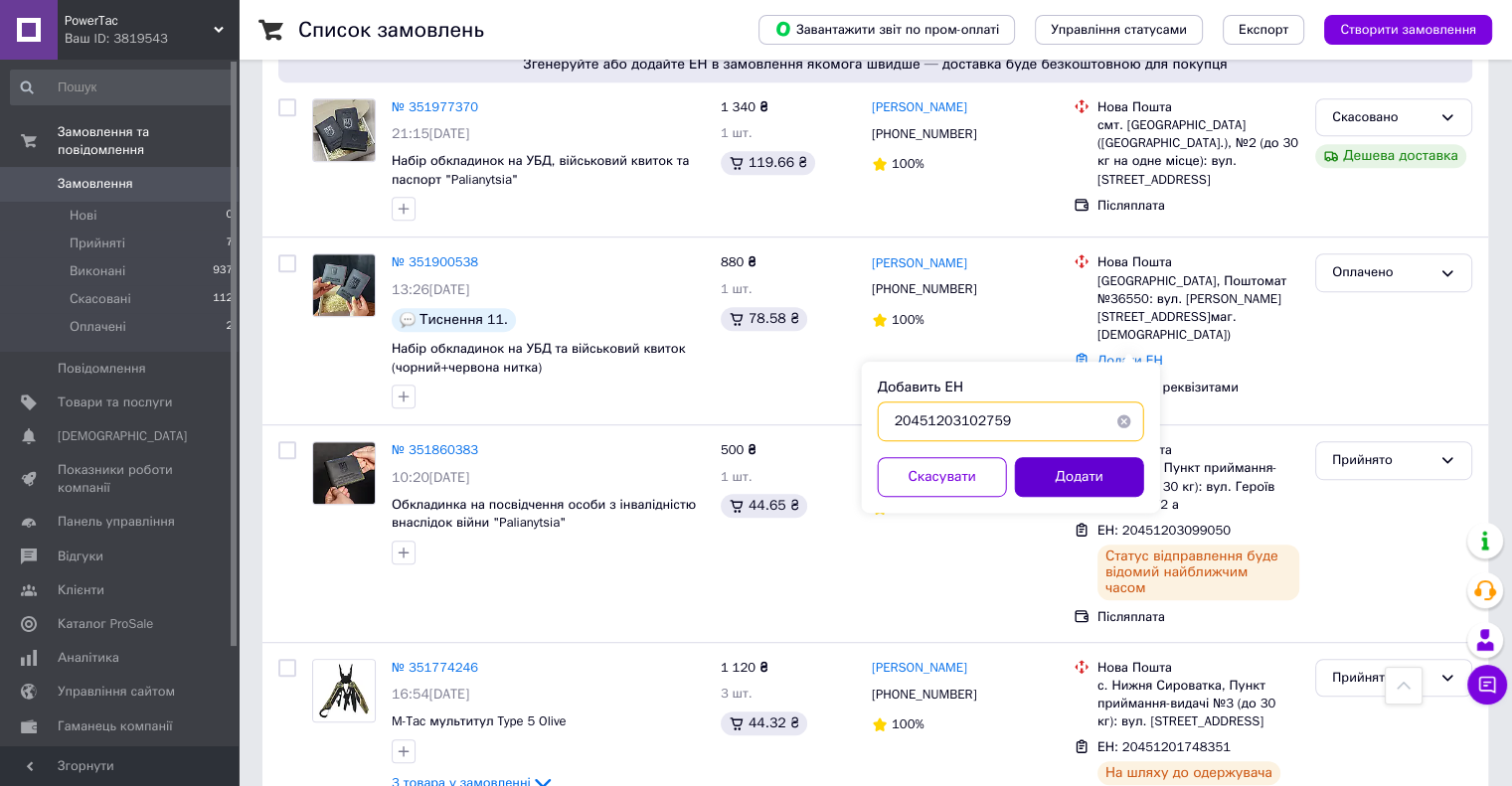 type on "20451203102759" 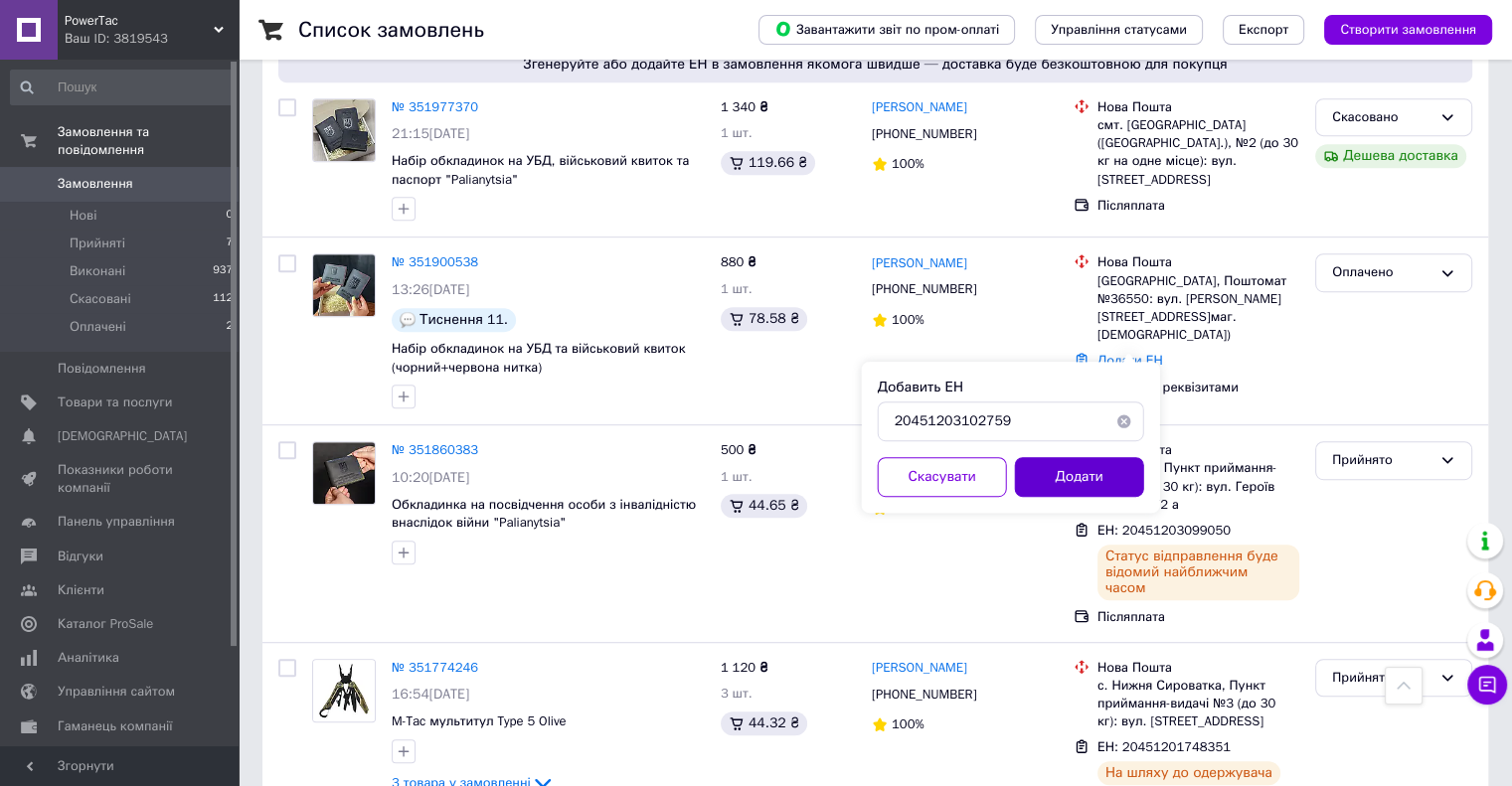 click on "Додати" at bounding box center (1080, 477) 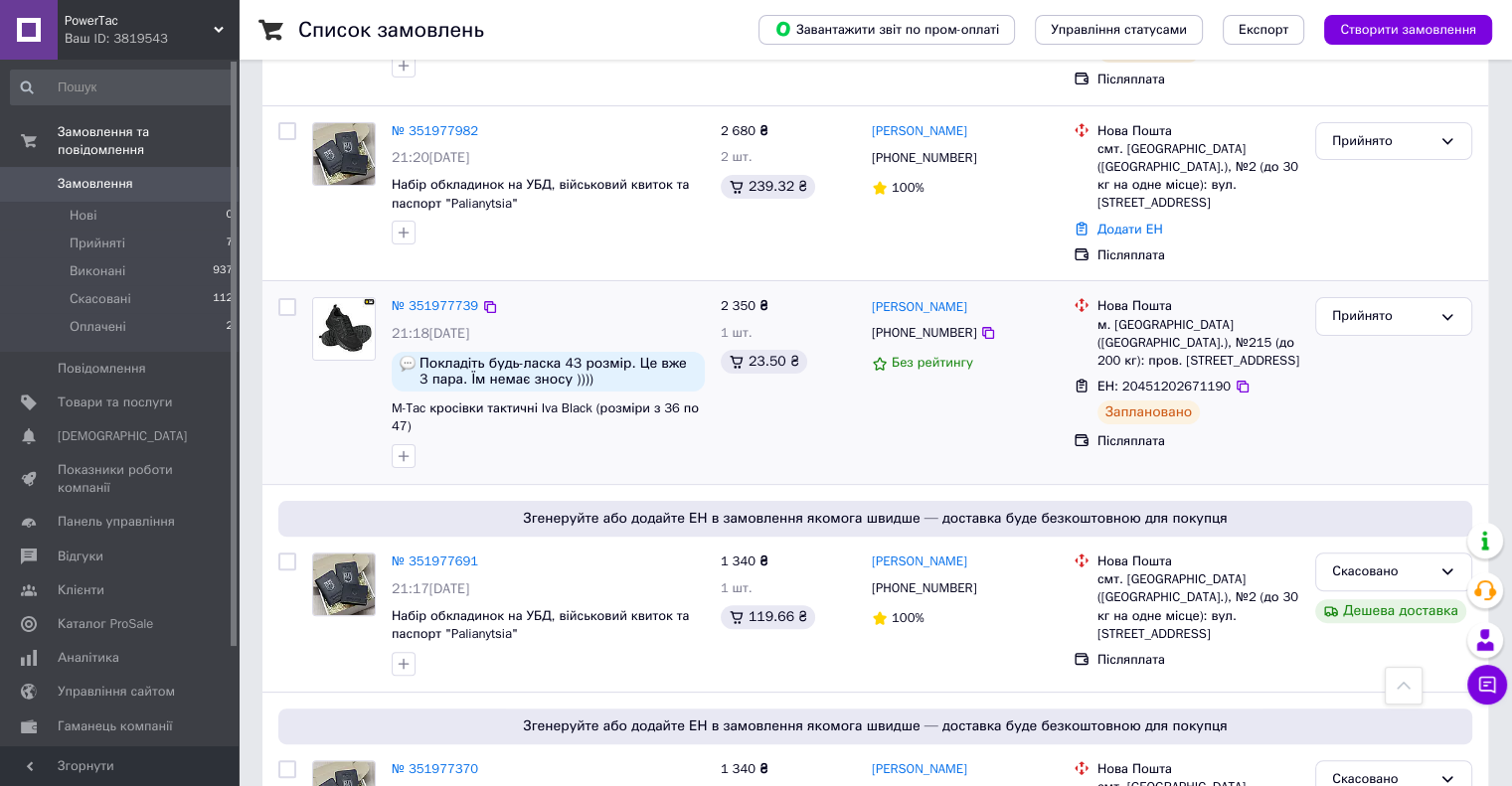 scroll, scrollTop: 397, scrollLeft: 0, axis: vertical 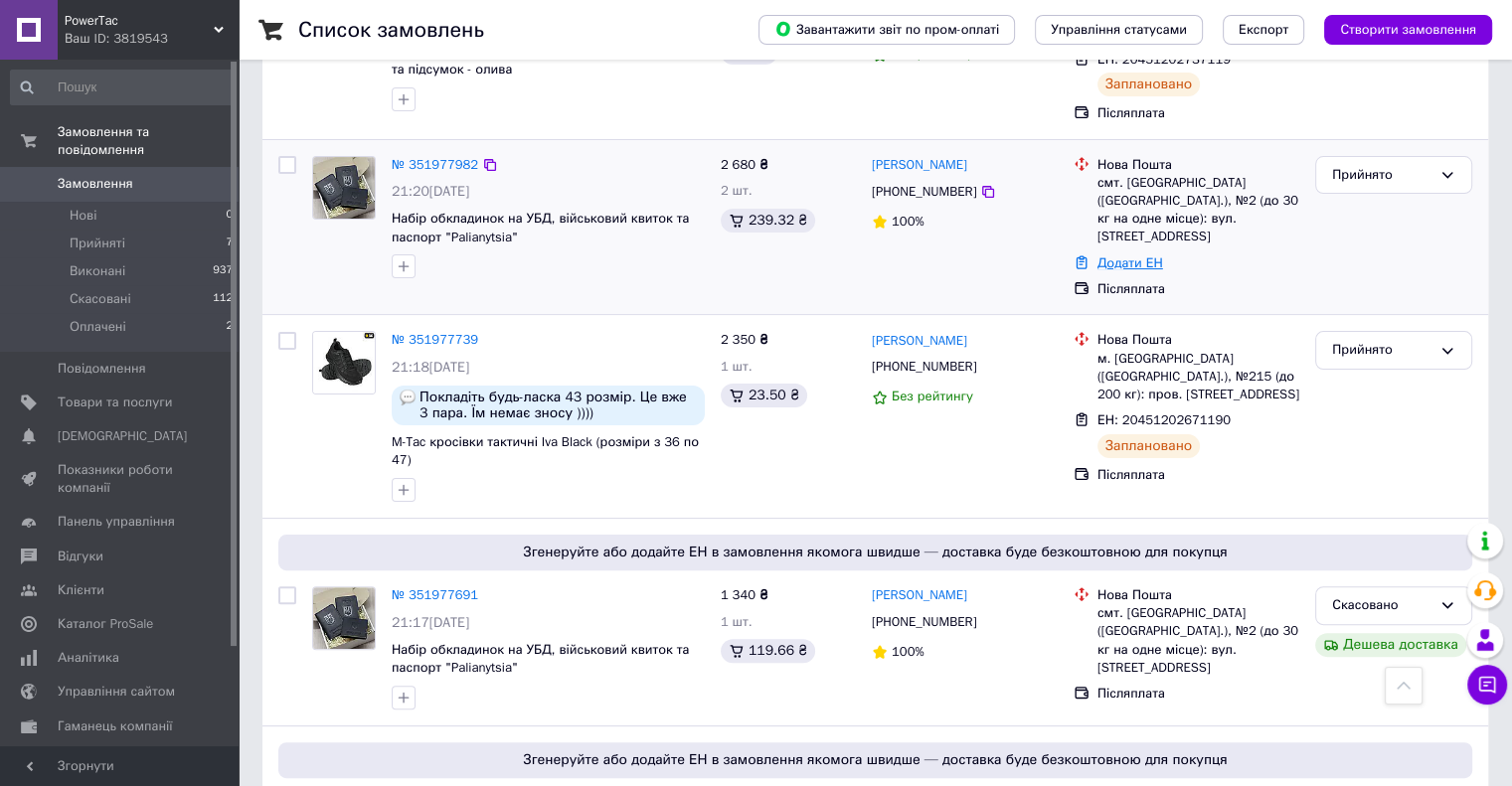 click on "Додати ЕН" at bounding box center (1130, 262) 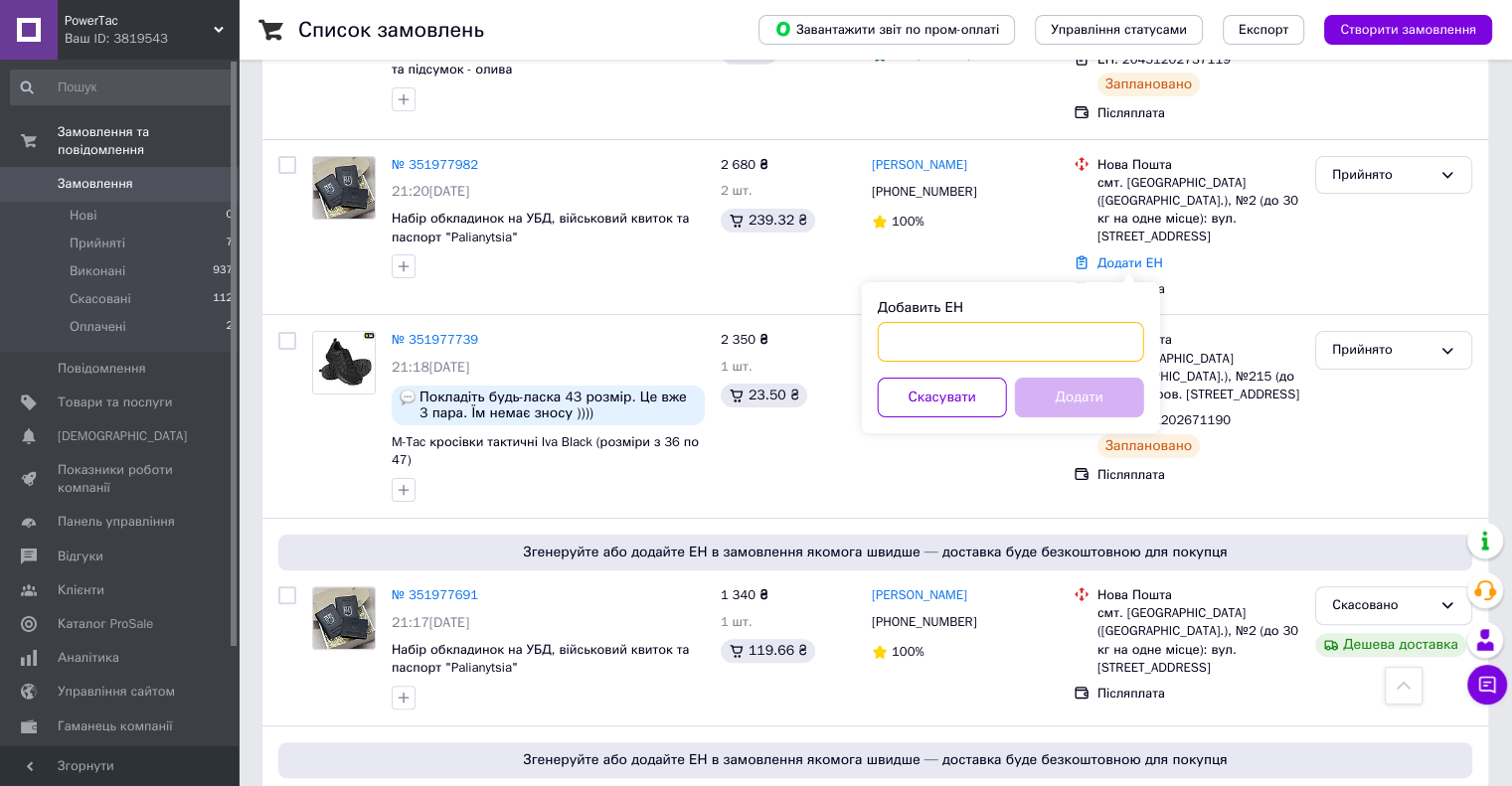 click on "Добавить ЕН" at bounding box center [1011, 342] 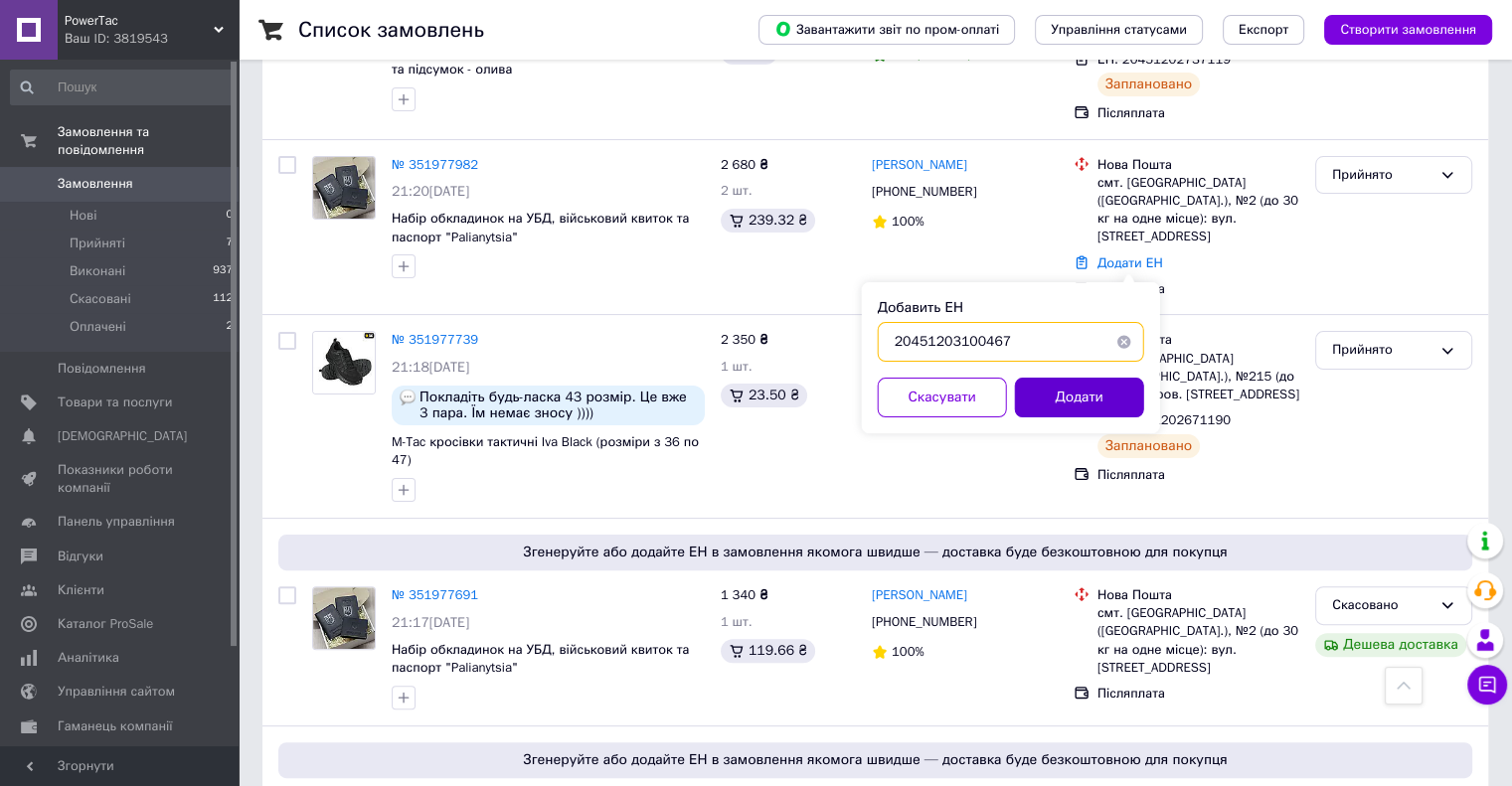type on "20451203100467" 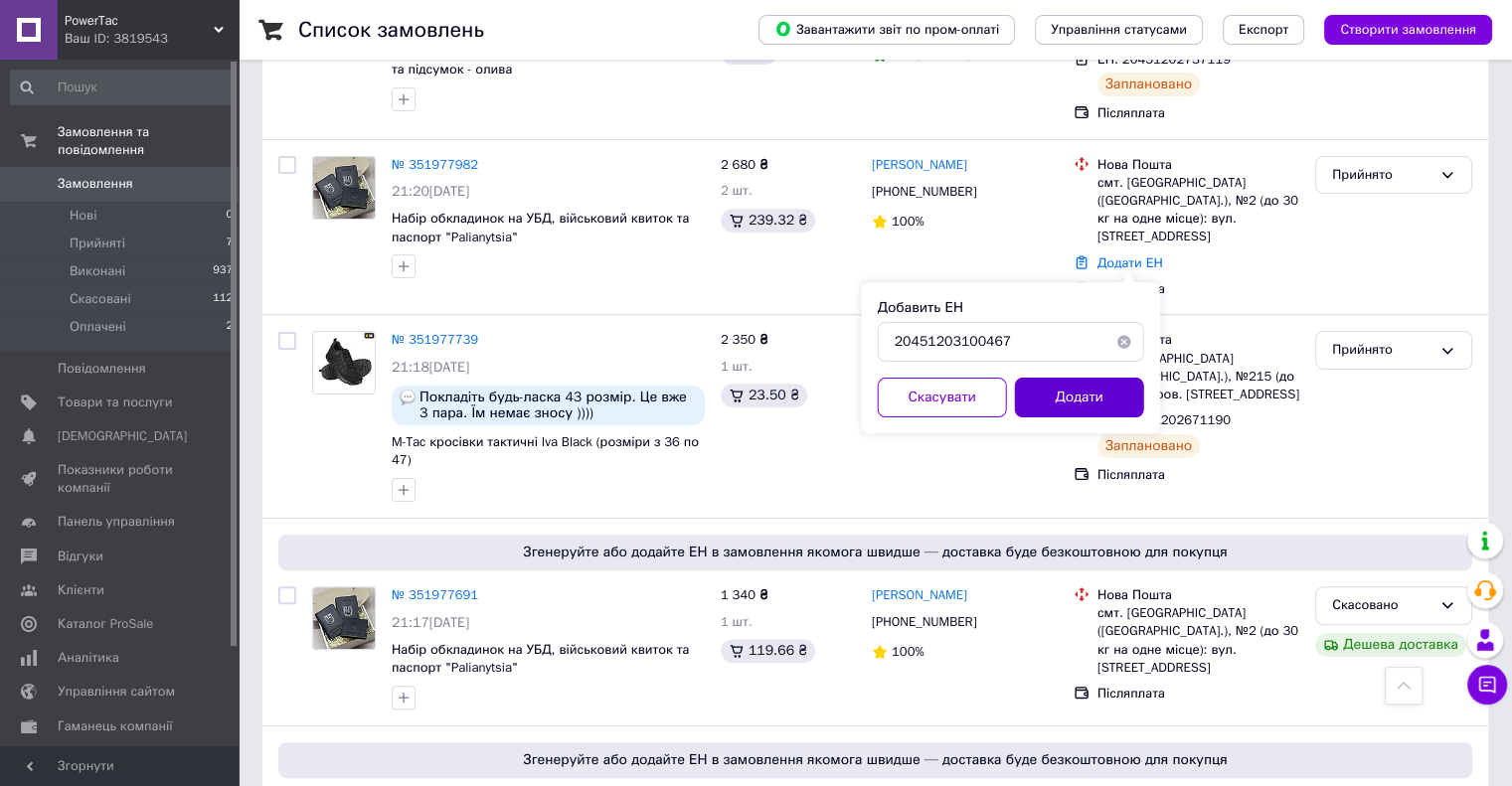 click on "Додати" at bounding box center (1080, 397) 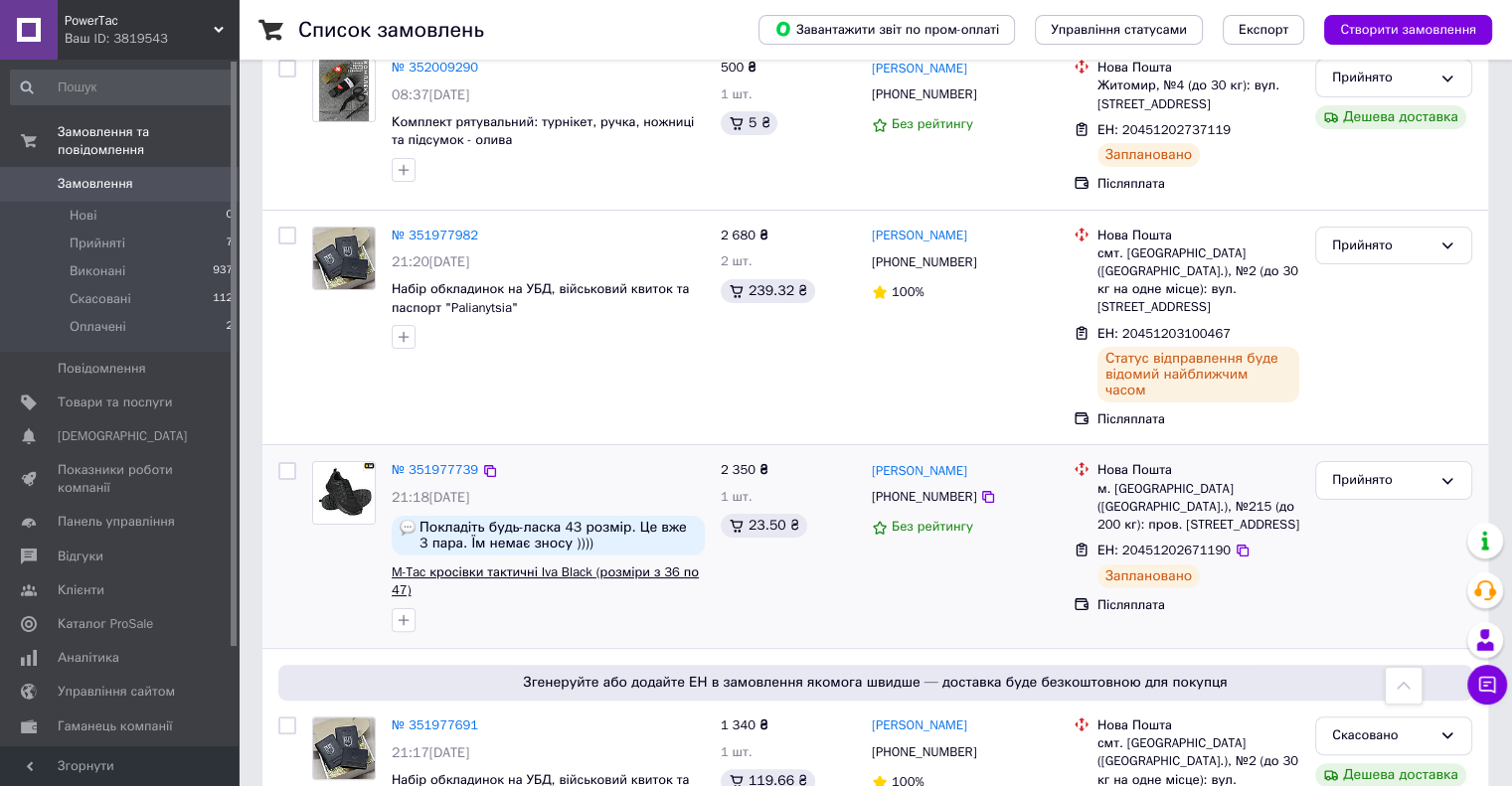 scroll, scrollTop: 0, scrollLeft: 0, axis: both 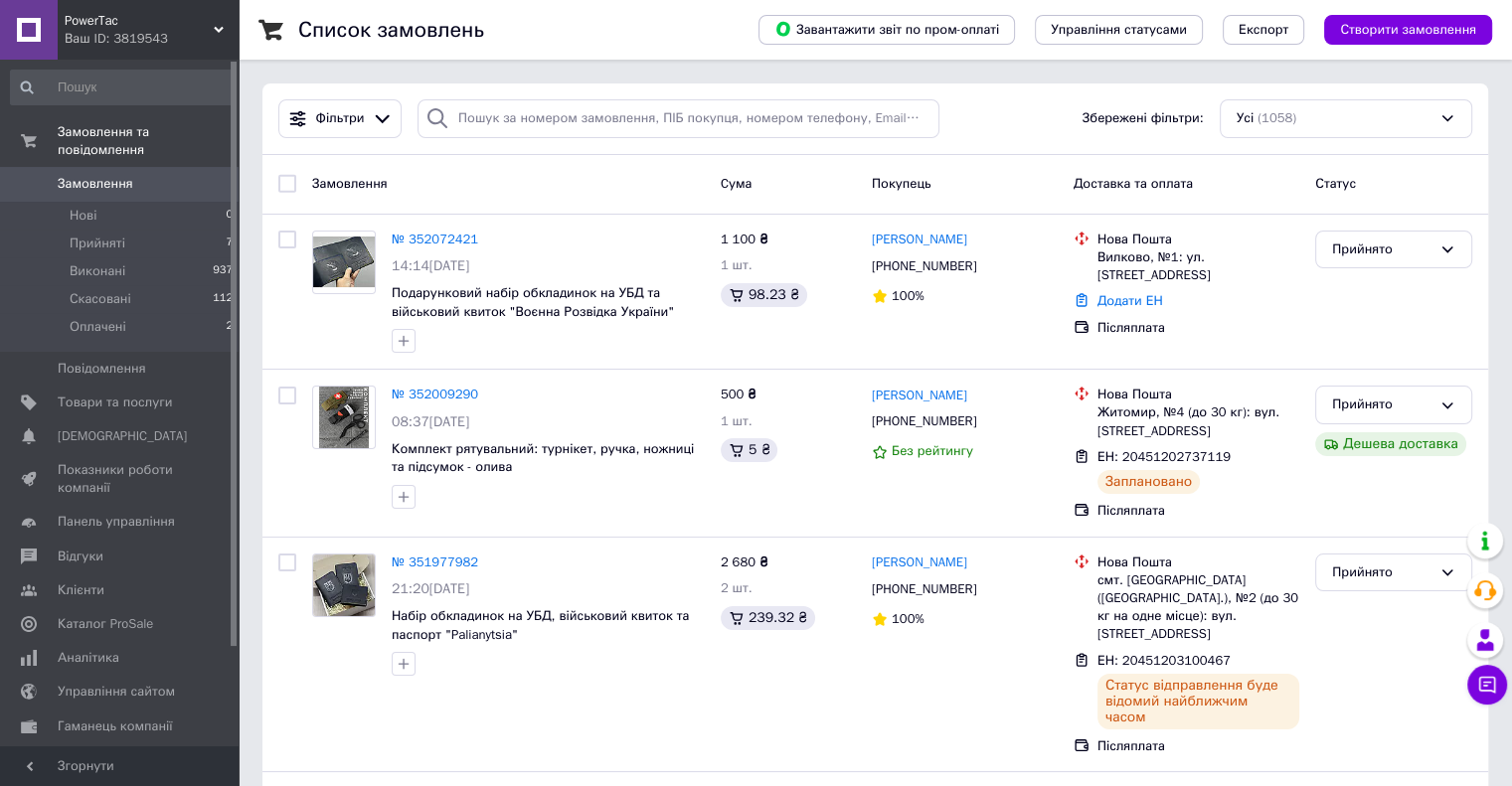 click at bounding box center (29, 30) 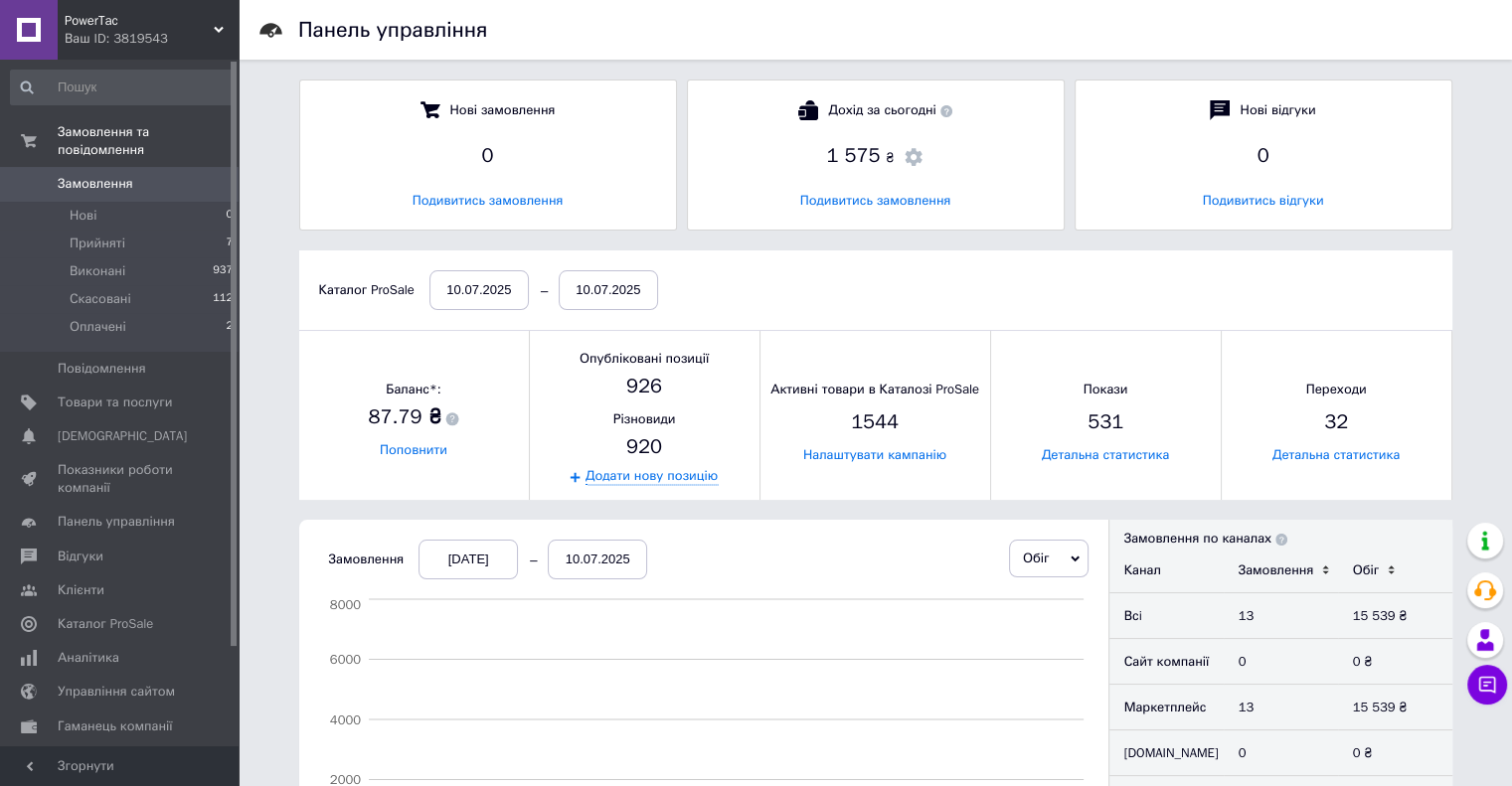 scroll, scrollTop: 10, scrollLeft: 9, axis: both 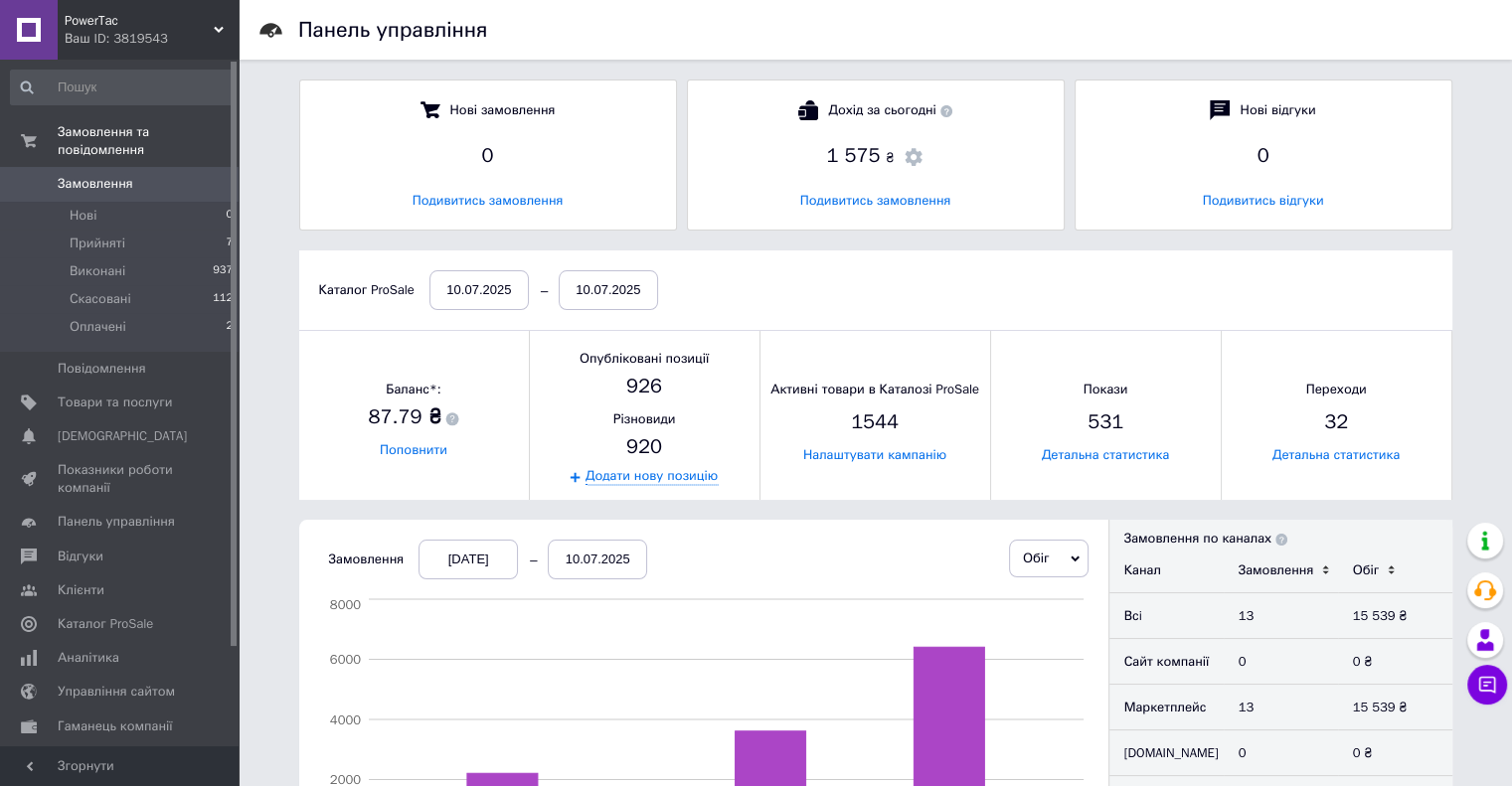 click on "Замовлення" at bounding box center (95, 184) 